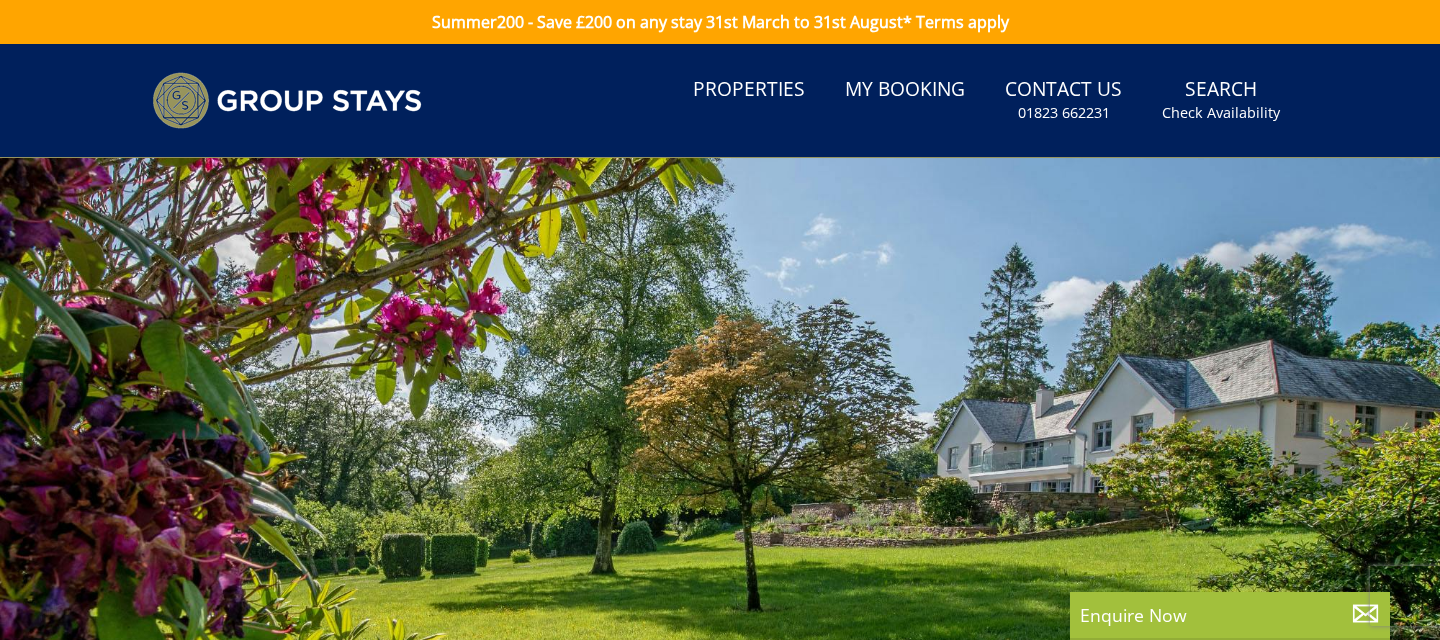 scroll, scrollTop: 0, scrollLeft: 0, axis: both 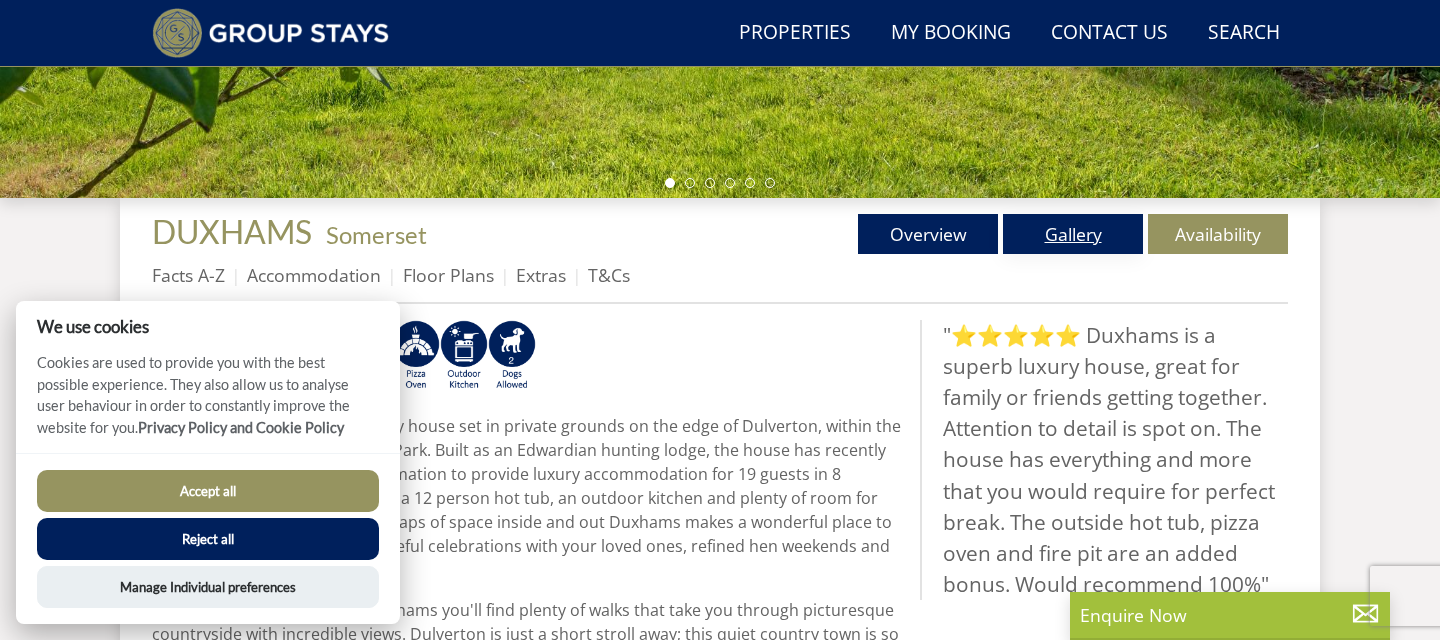 click on "Gallery" at bounding box center (1073, 234) 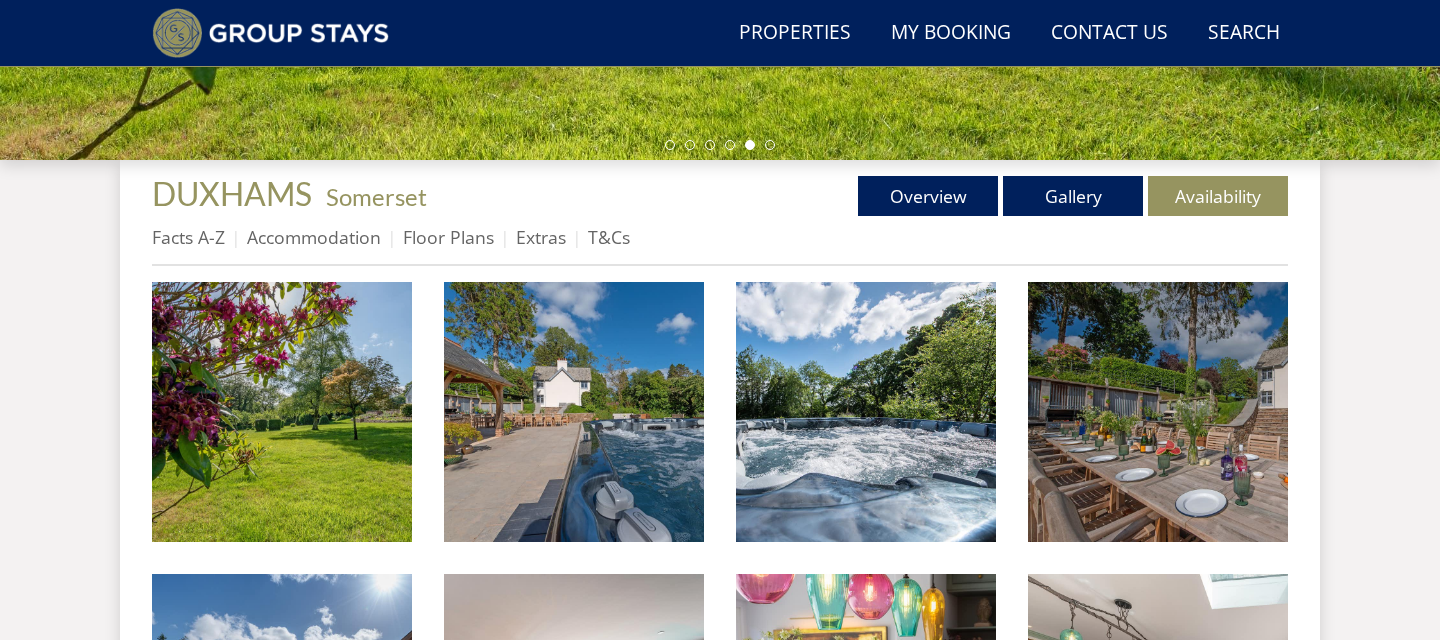 scroll, scrollTop: 661, scrollLeft: 0, axis: vertical 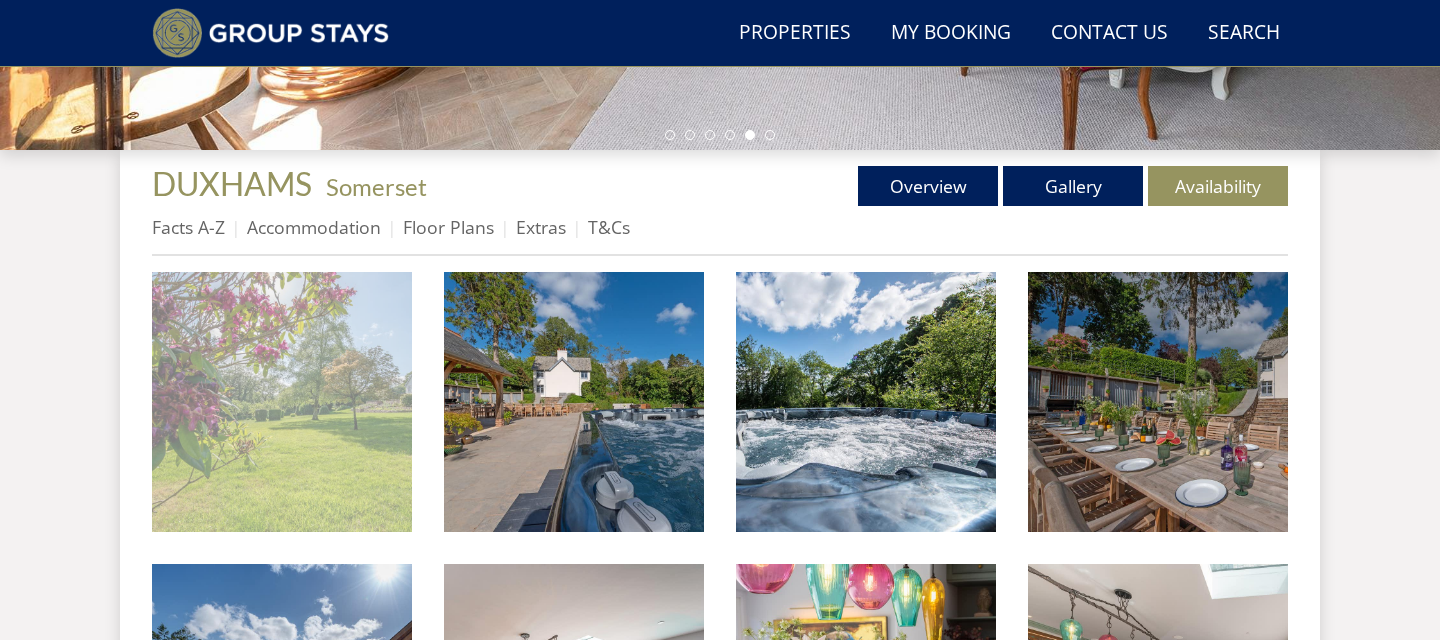 click at bounding box center [282, 402] 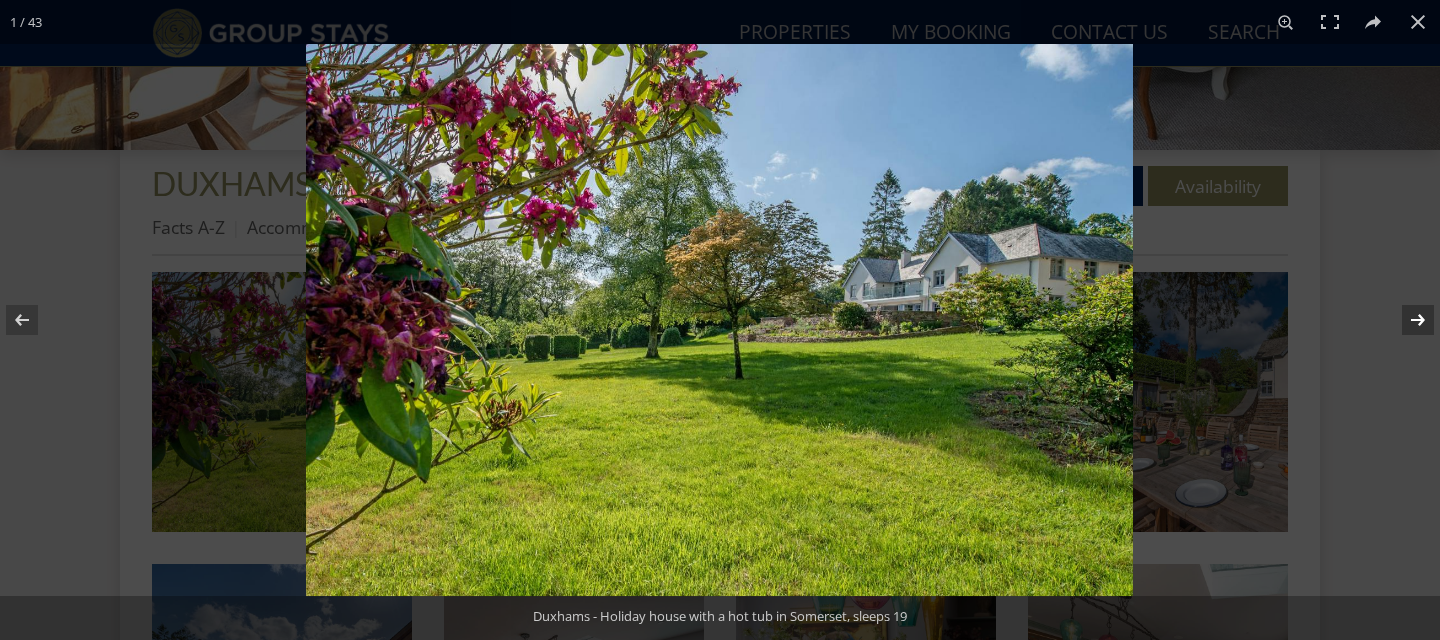 click at bounding box center (1405, 320) 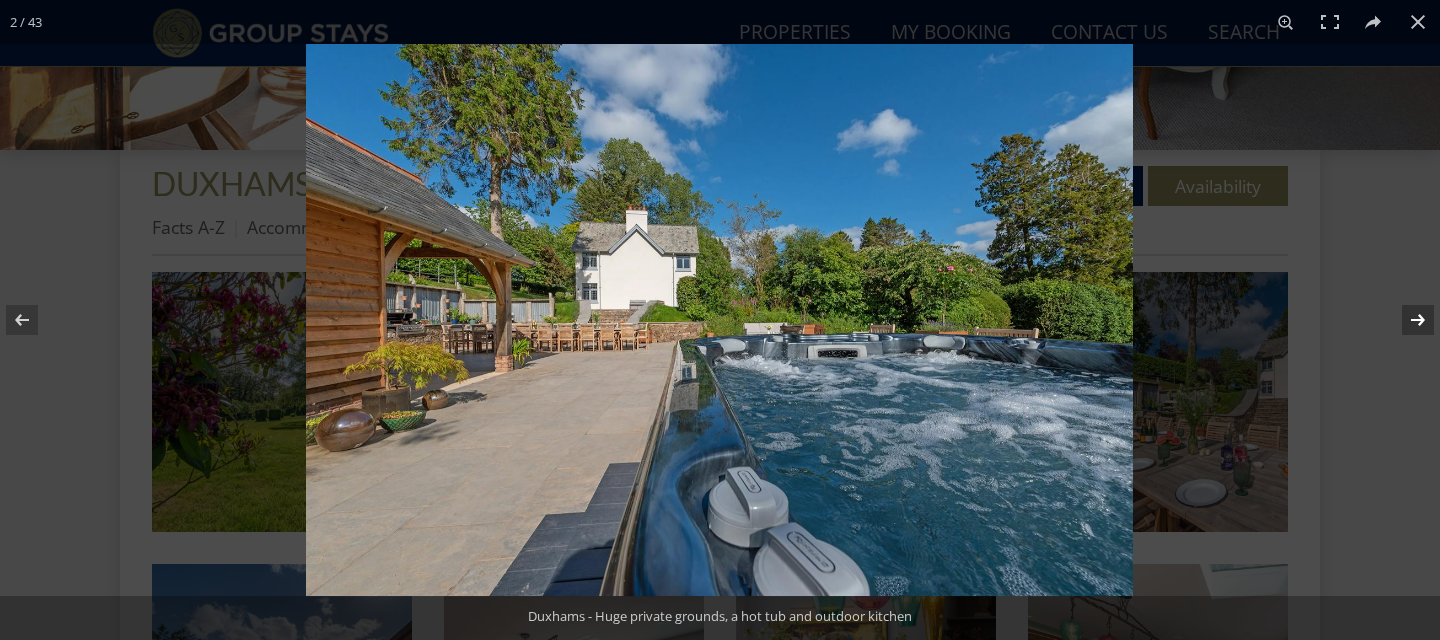 click at bounding box center (1405, 320) 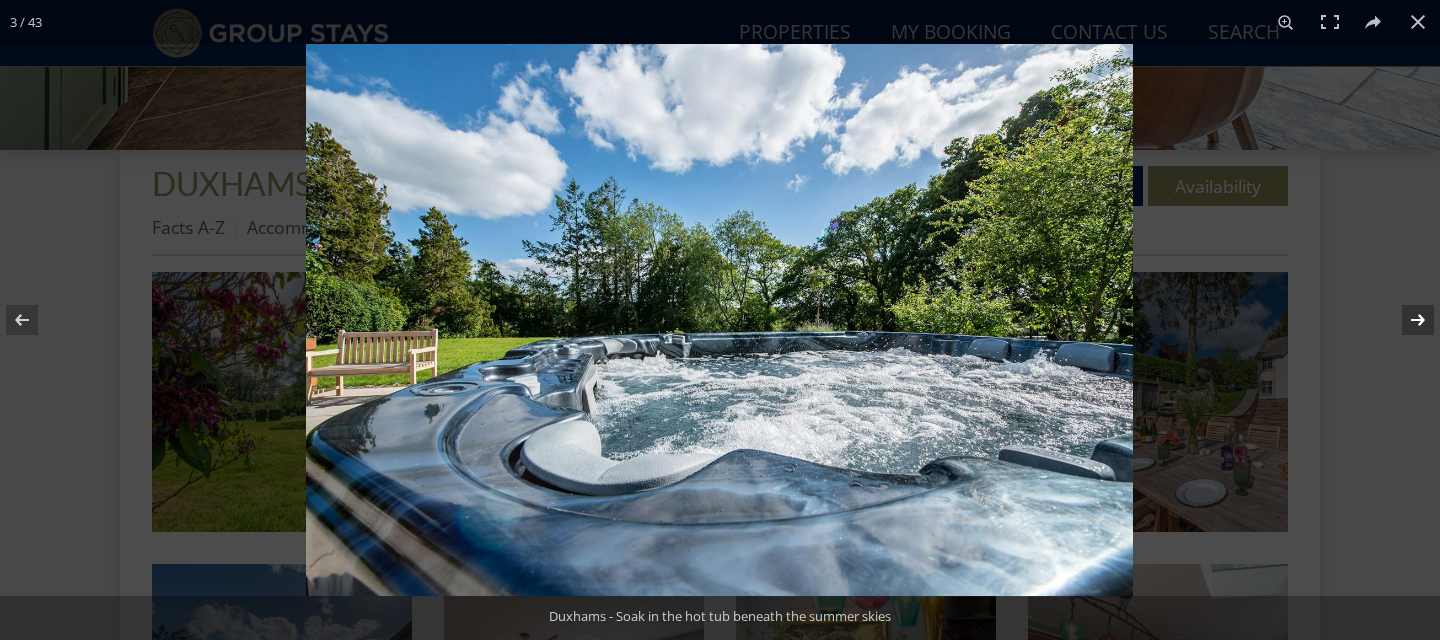 click at bounding box center (1405, 320) 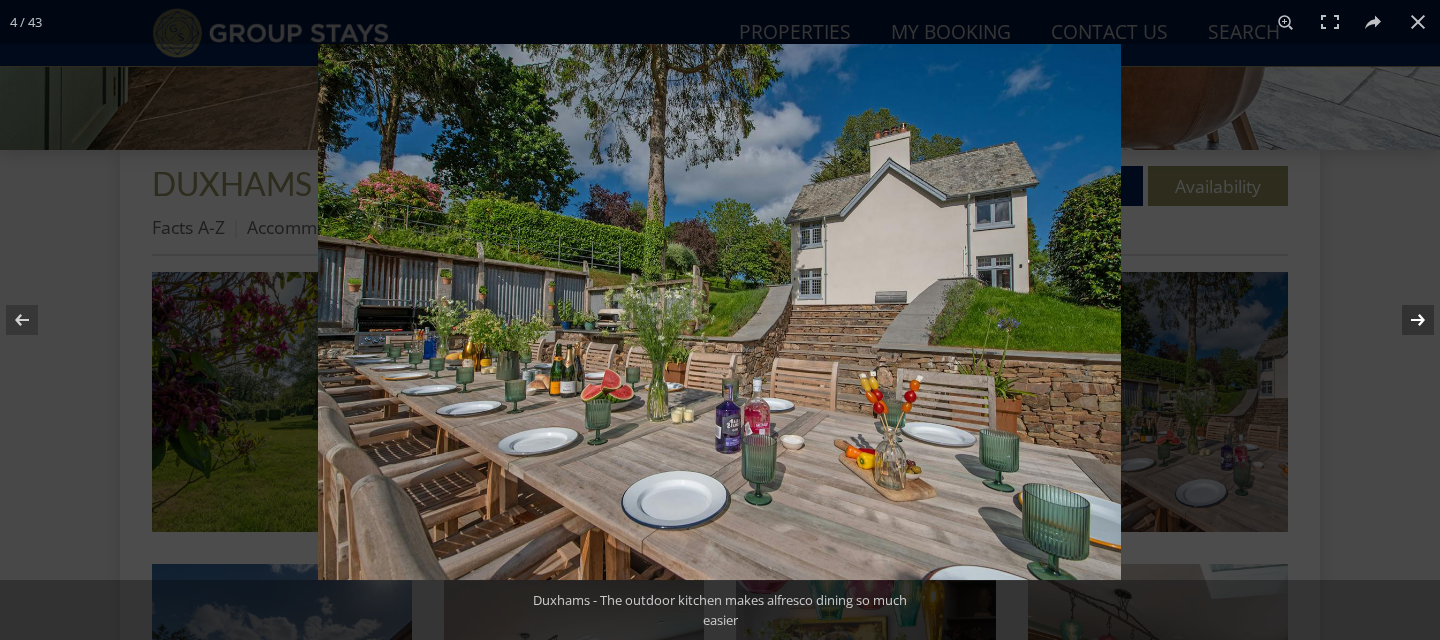 click at bounding box center (1405, 320) 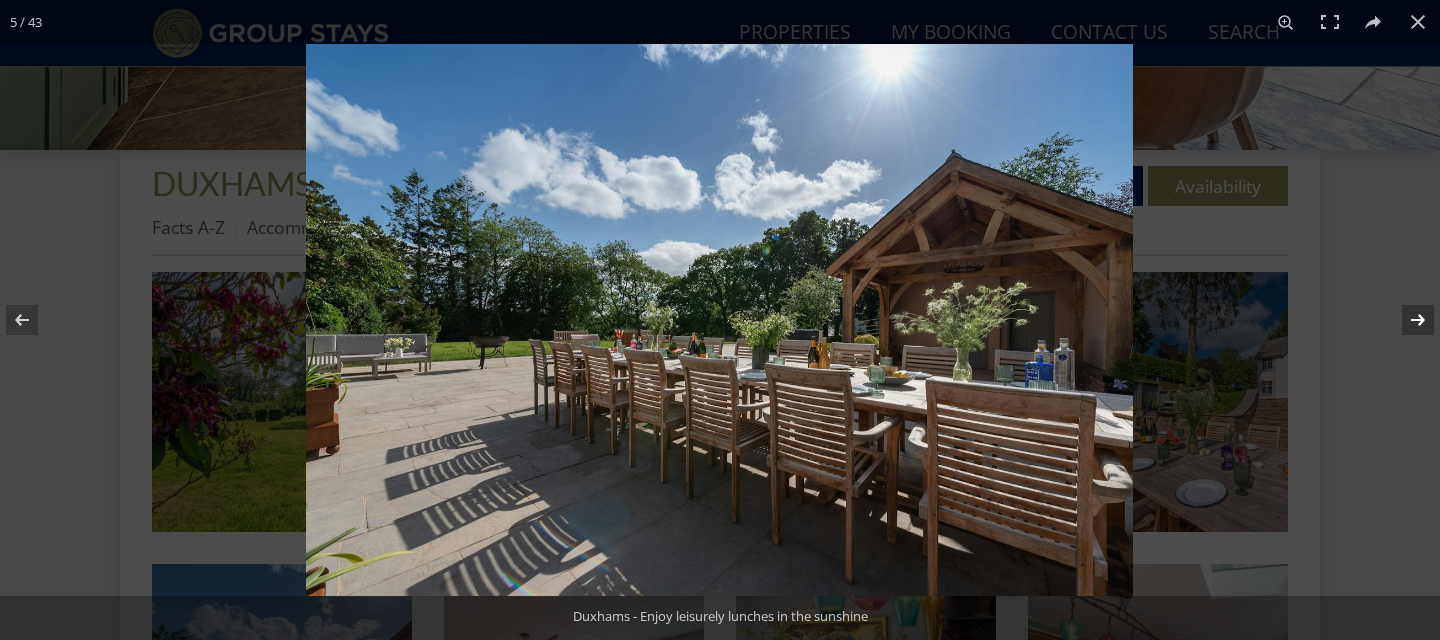 click at bounding box center (1405, 320) 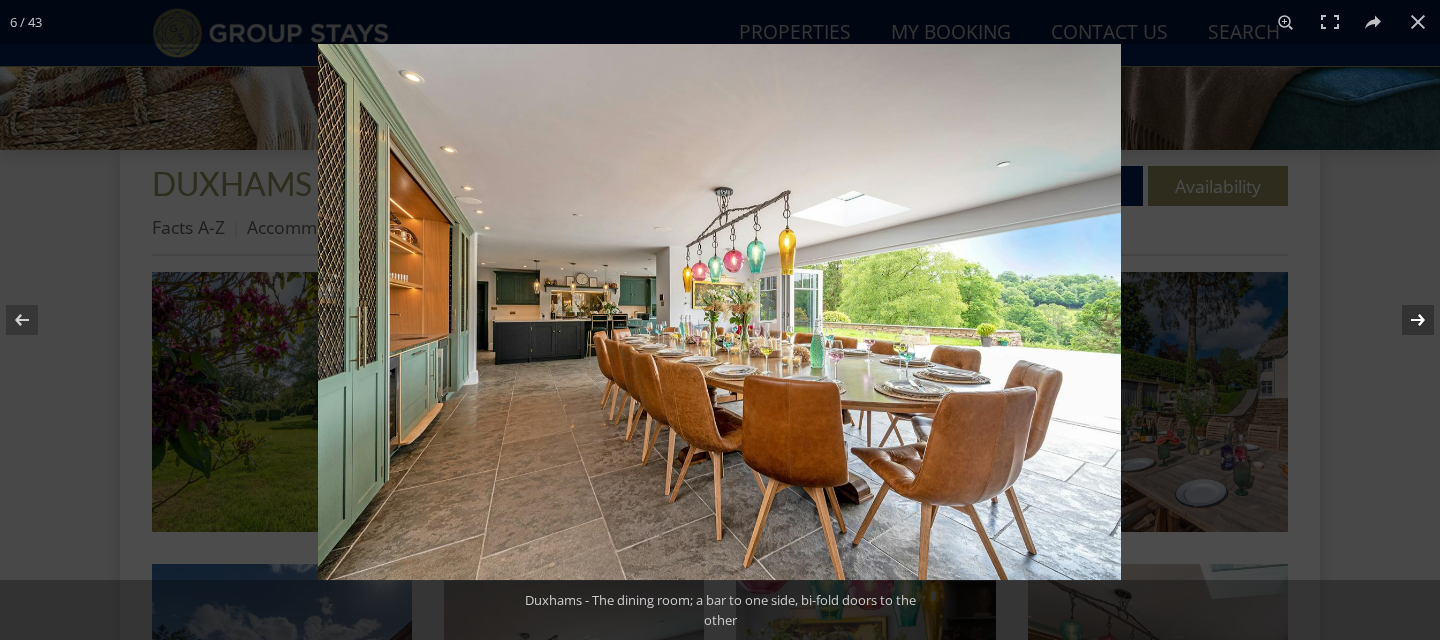 click at bounding box center (1405, 320) 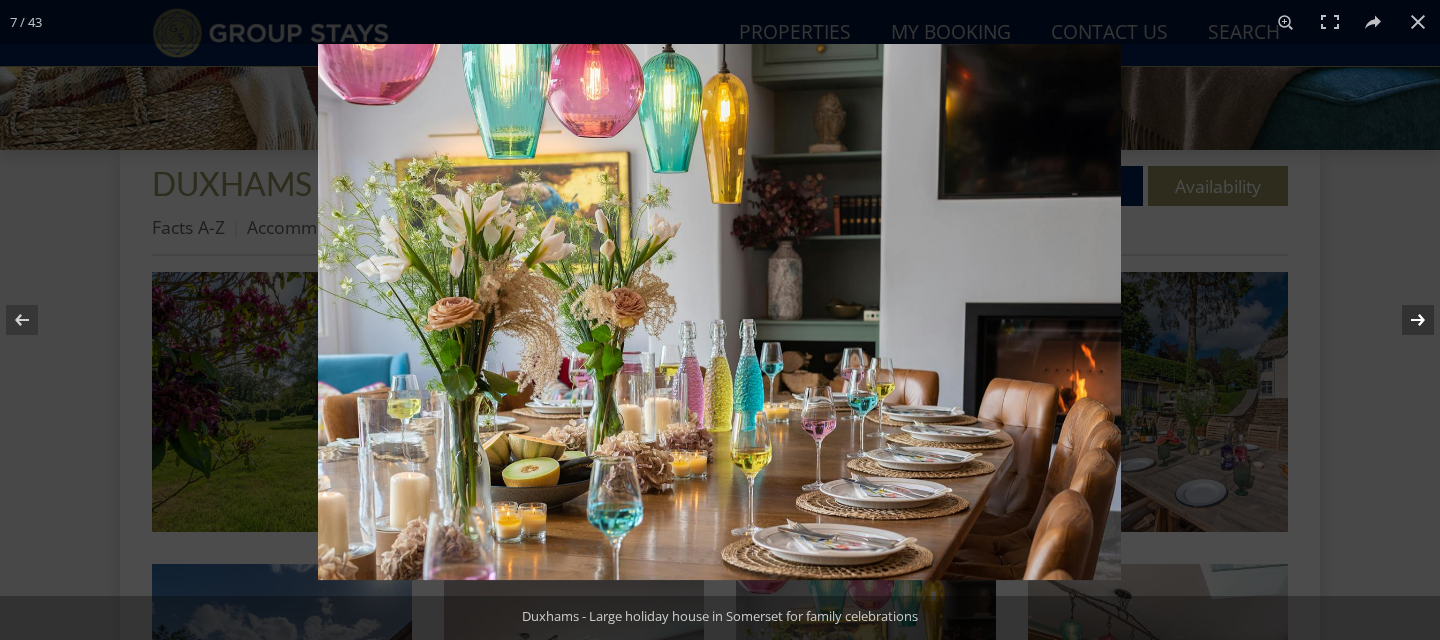 click at bounding box center [1405, 320] 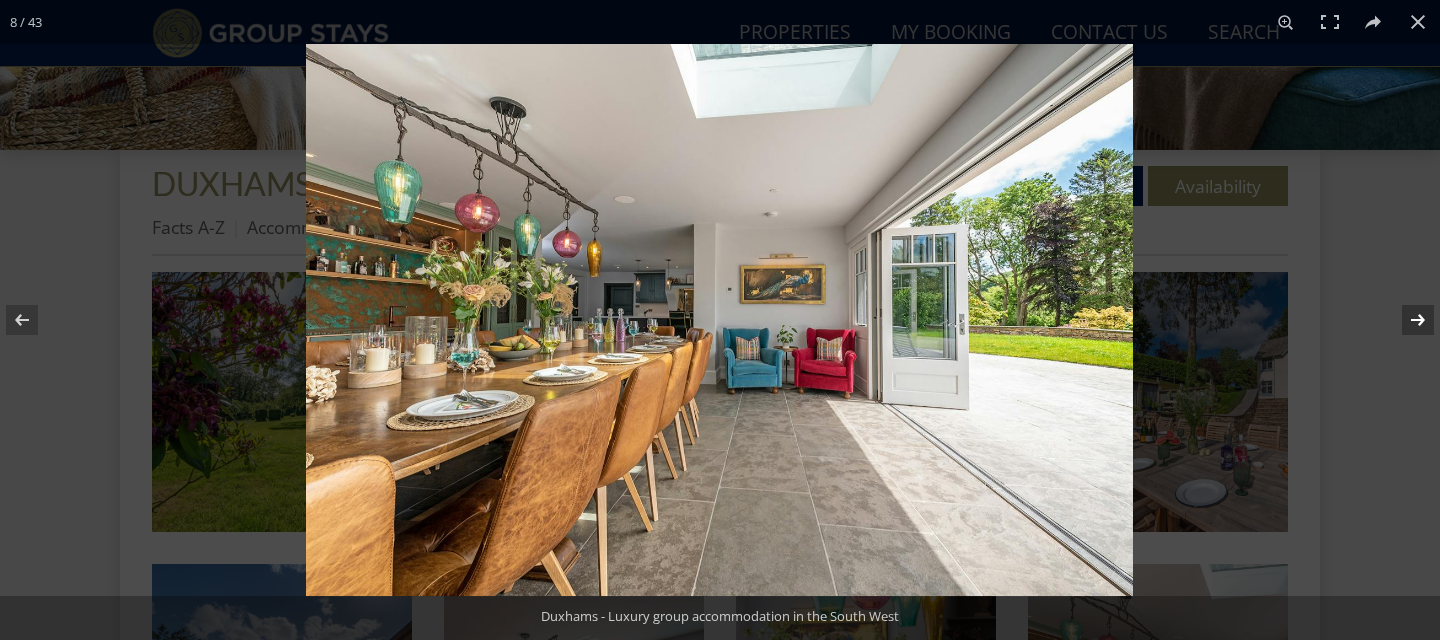 click at bounding box center [1405, 320] 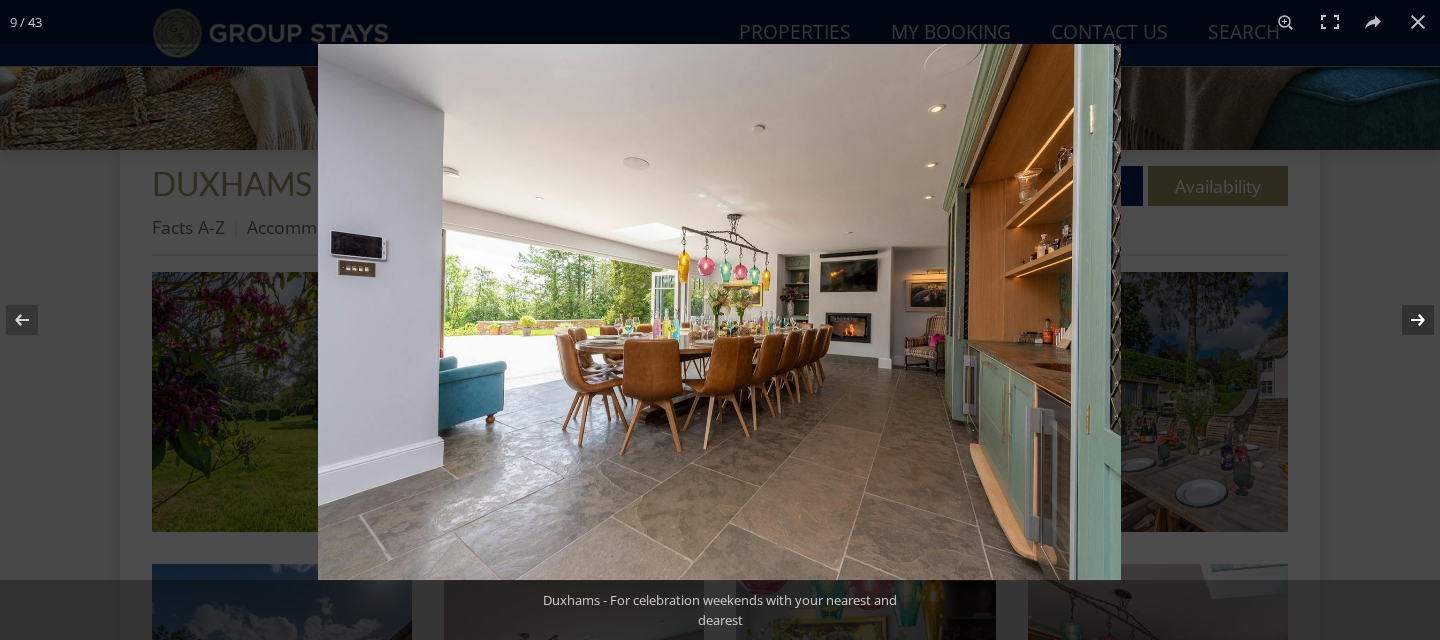 click at bounding box center (1405, 320) 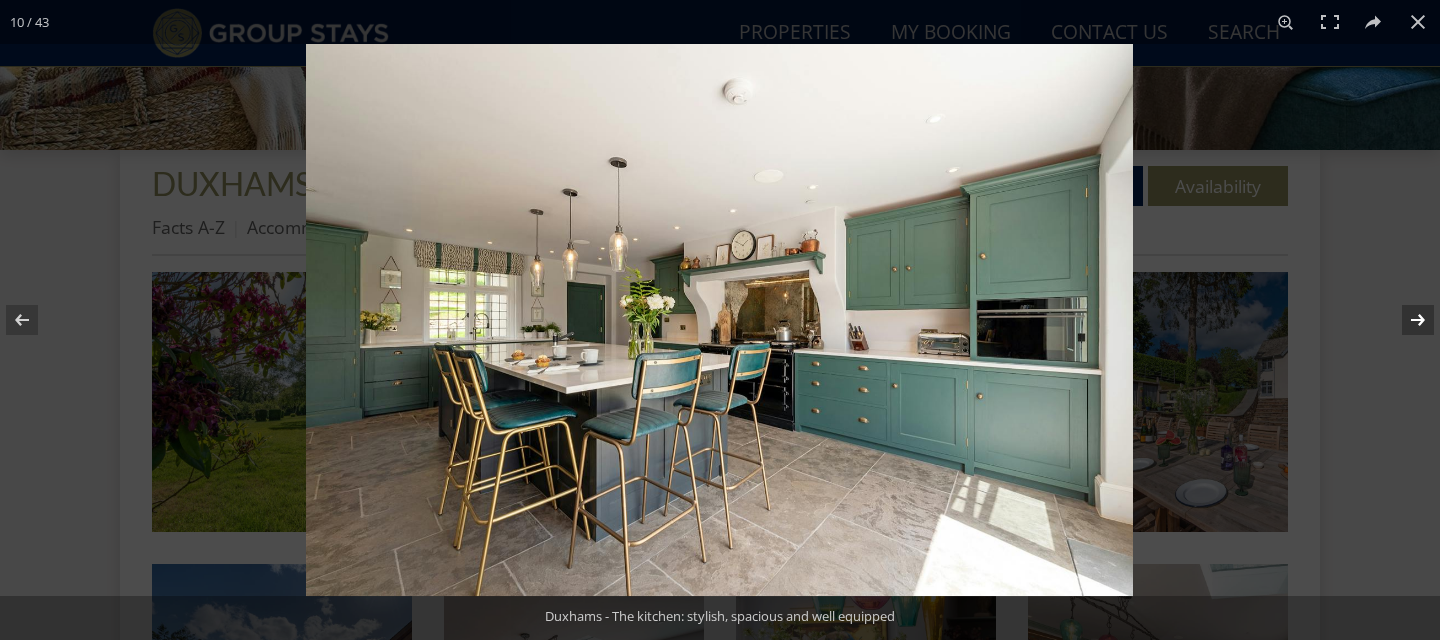 click at bounding box center [1405, 320] 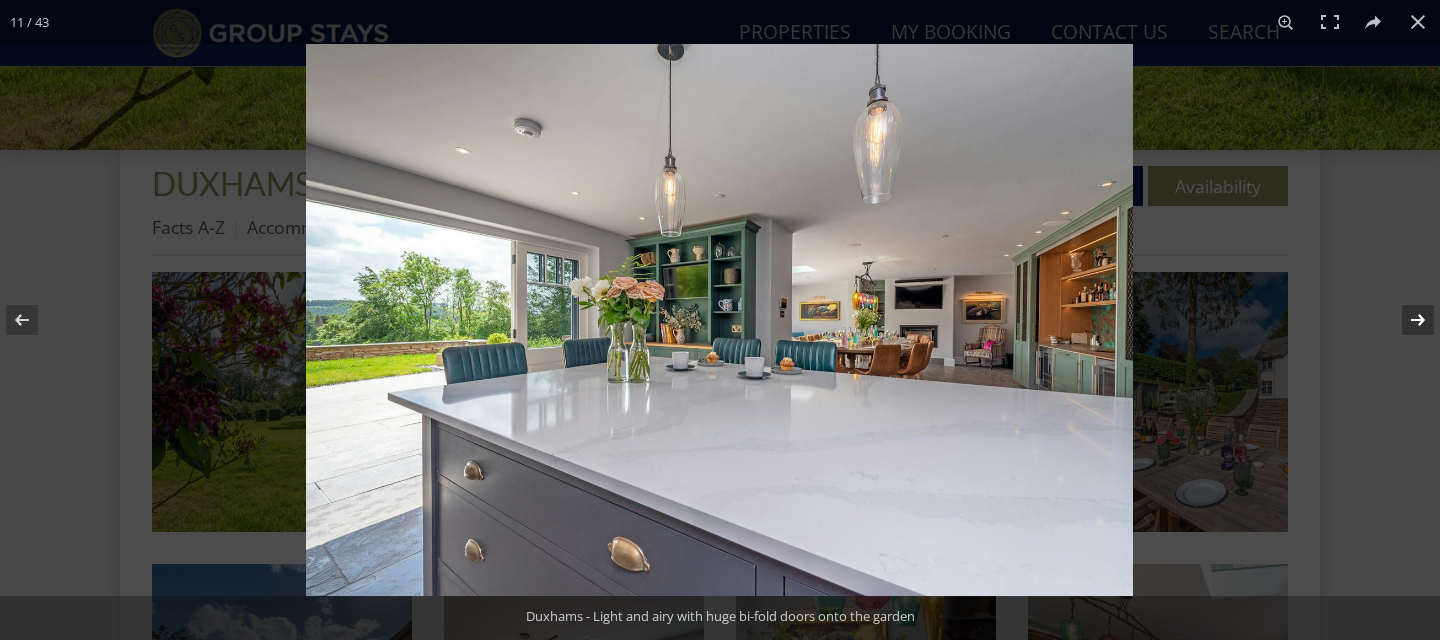 click at bounding box center [1405, 320] 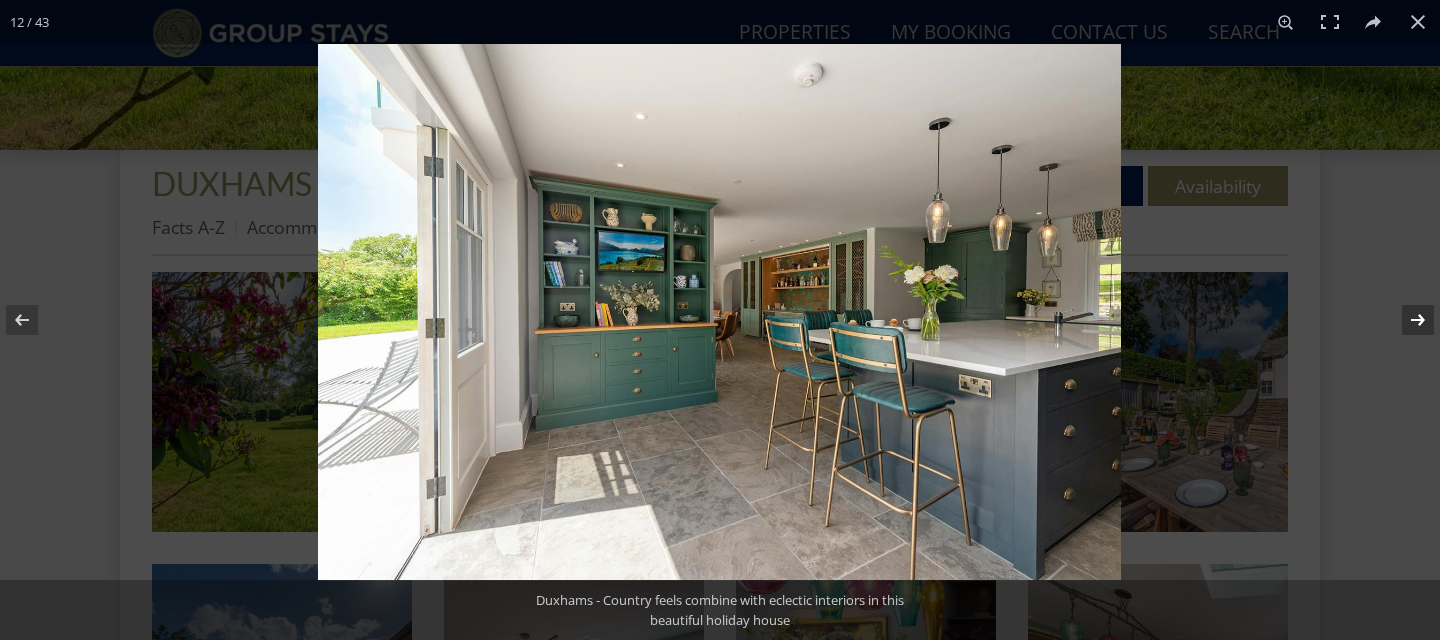 click at bounding box center (1405, 320) 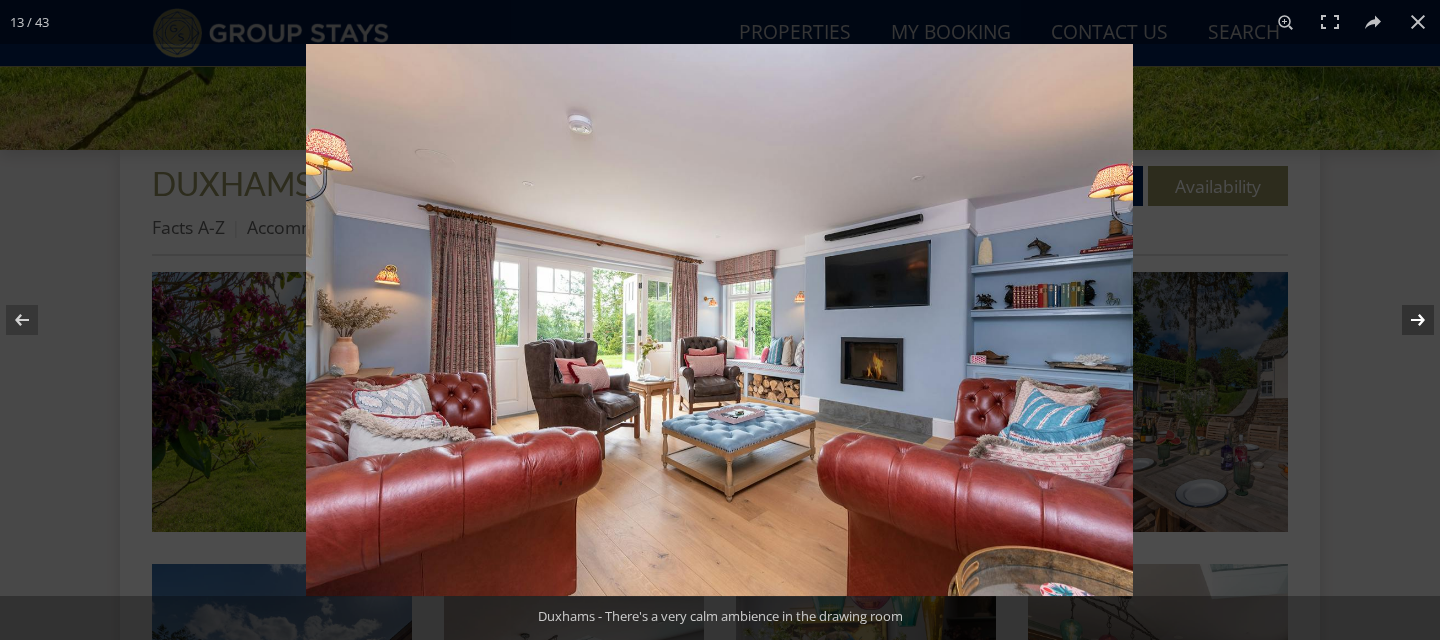 click at bounding box center (1405, 320) 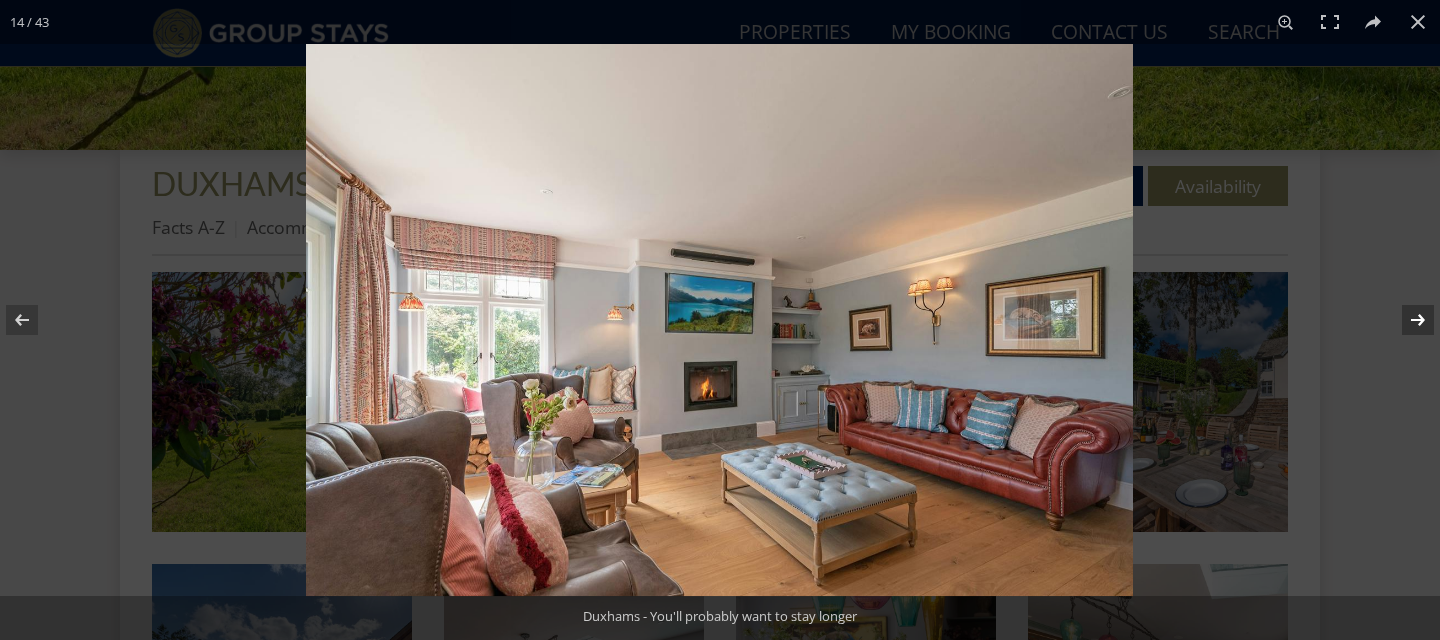 click at bounding box center [1405, 320] 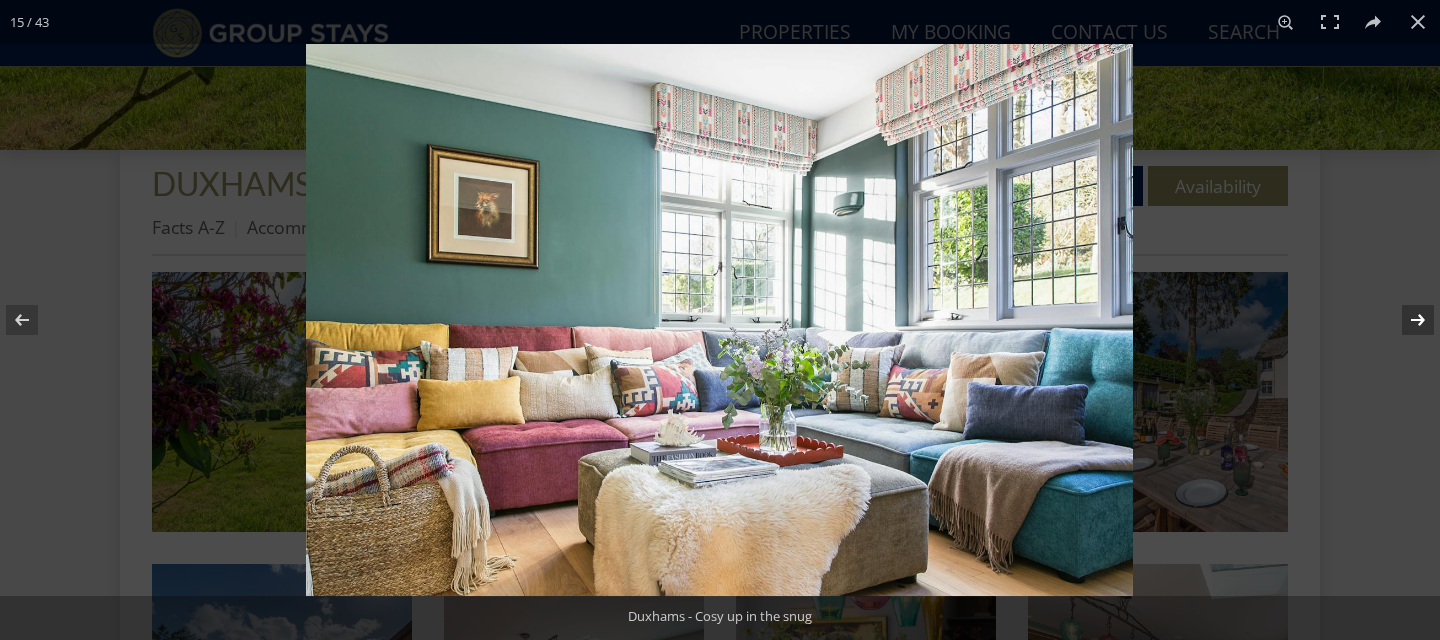 click at bounding box center (1405, 320) 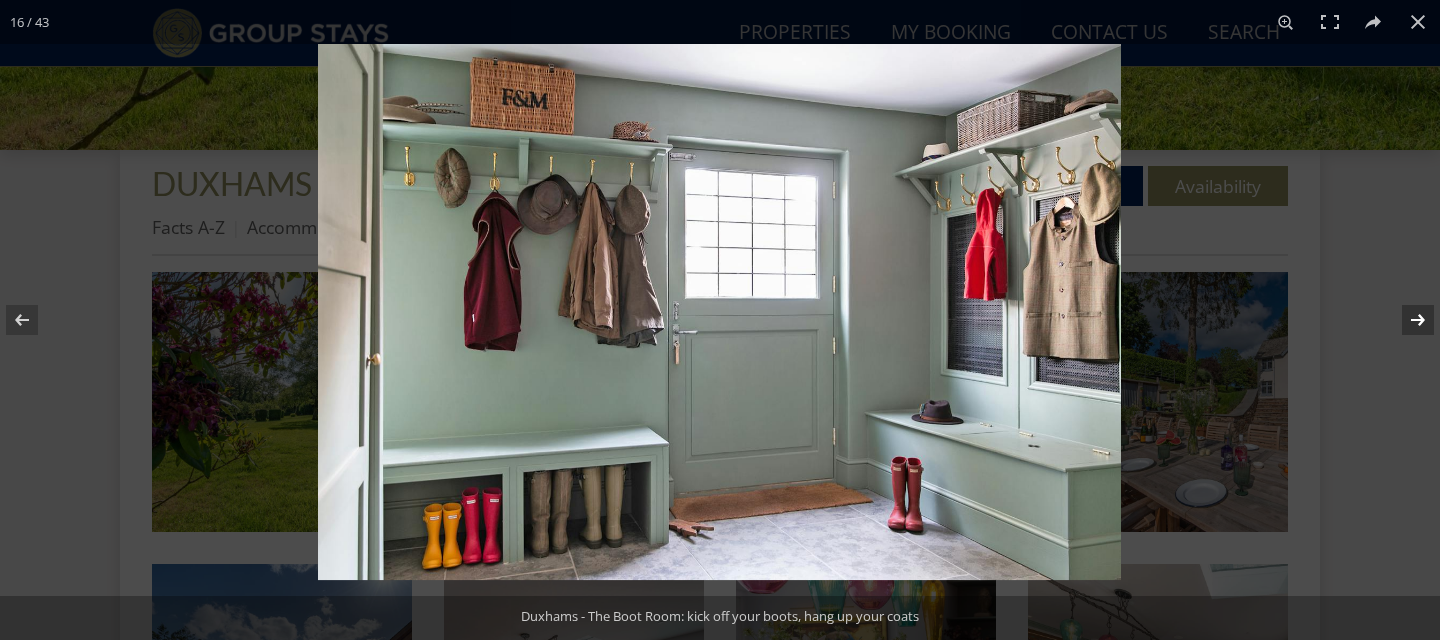 click at bounding box center (1405, 320) 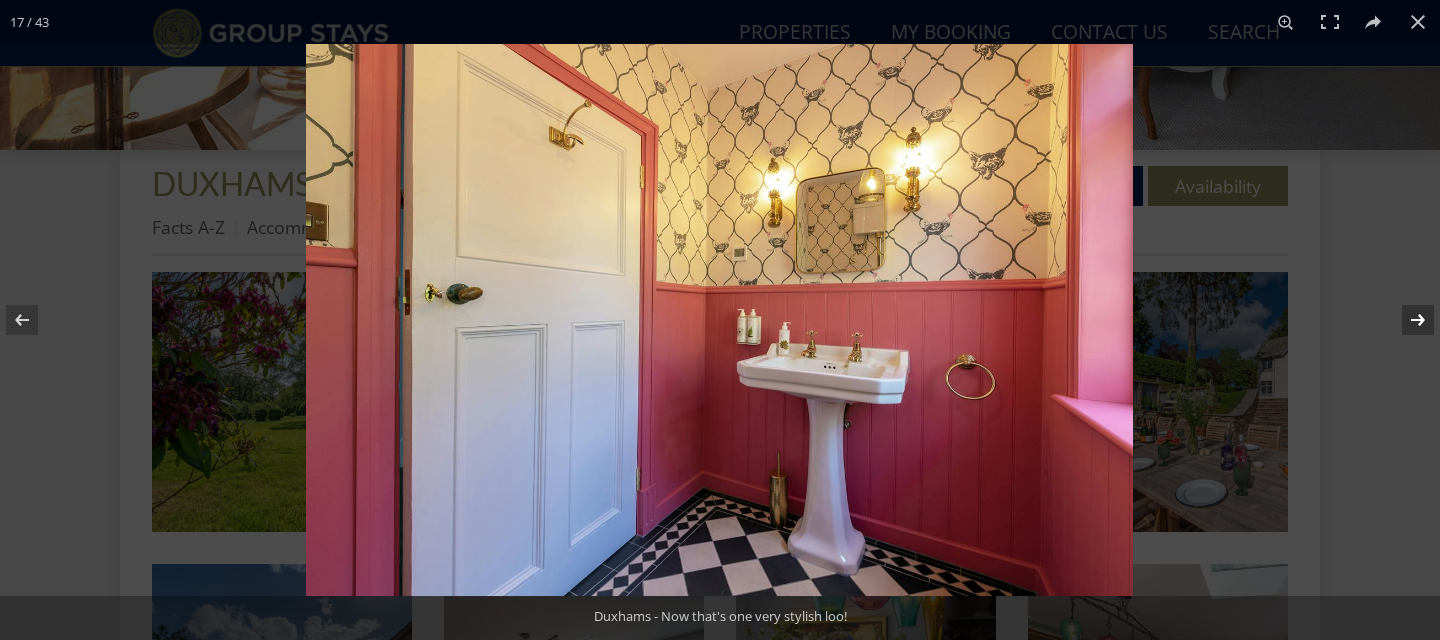 click at bounding box center (1405, 320) 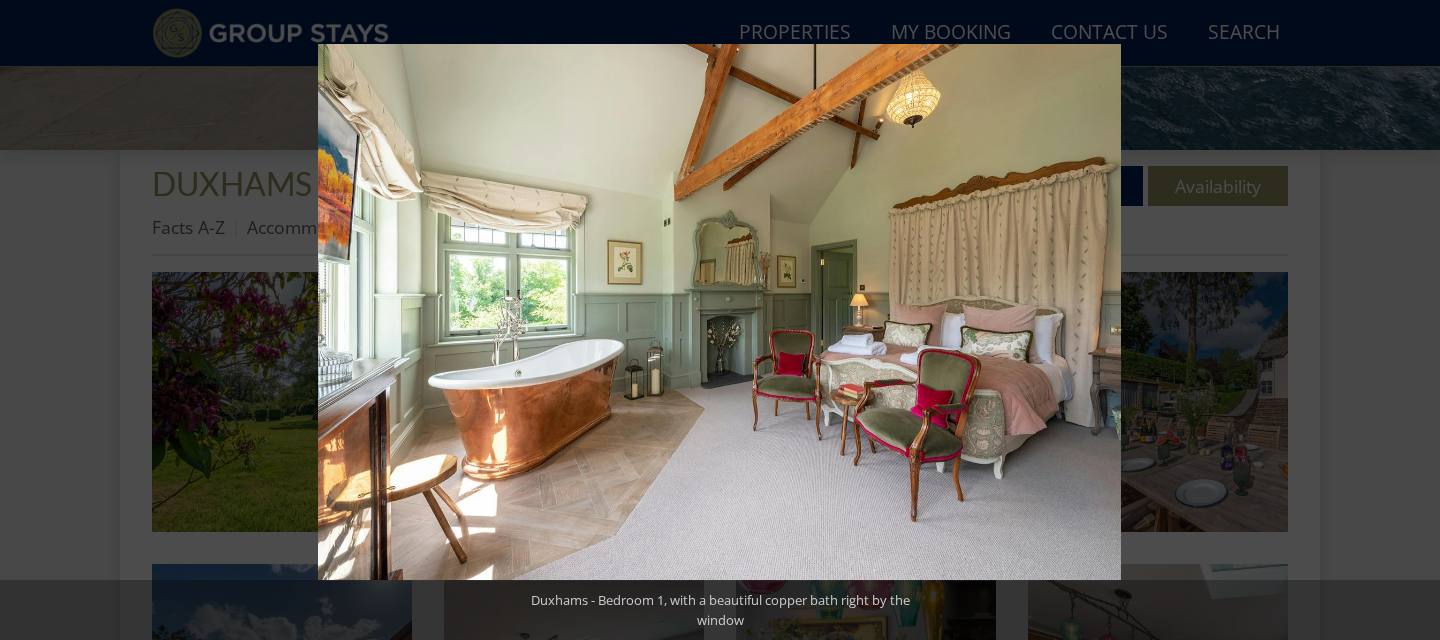 click at bounding box center (1405, 320) 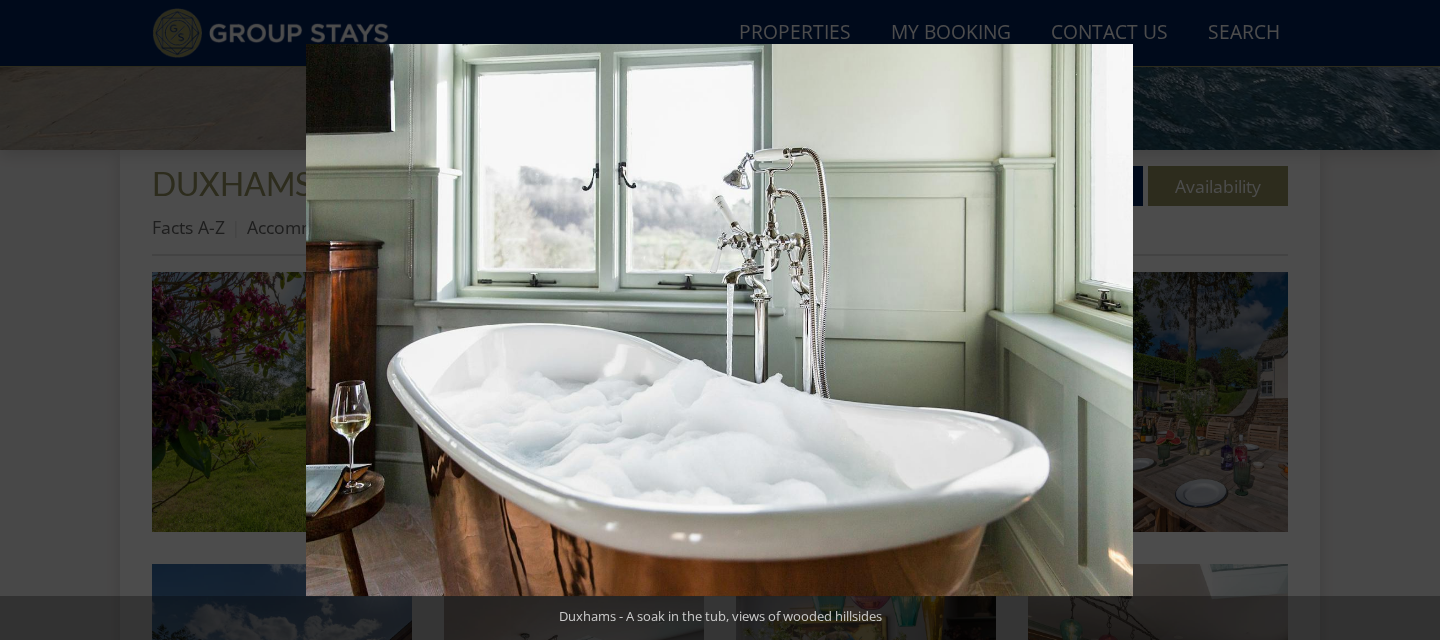click at bounding box center [1405, 320] 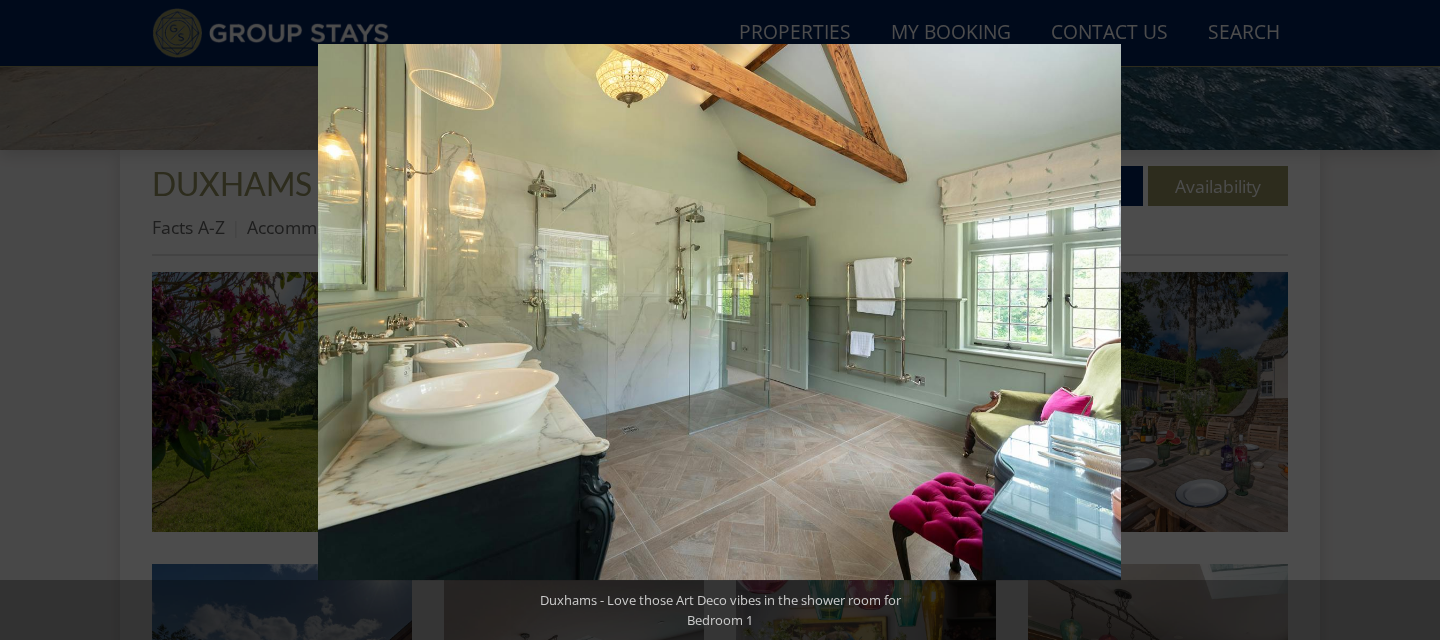 click at bounding box center [1405, 320] 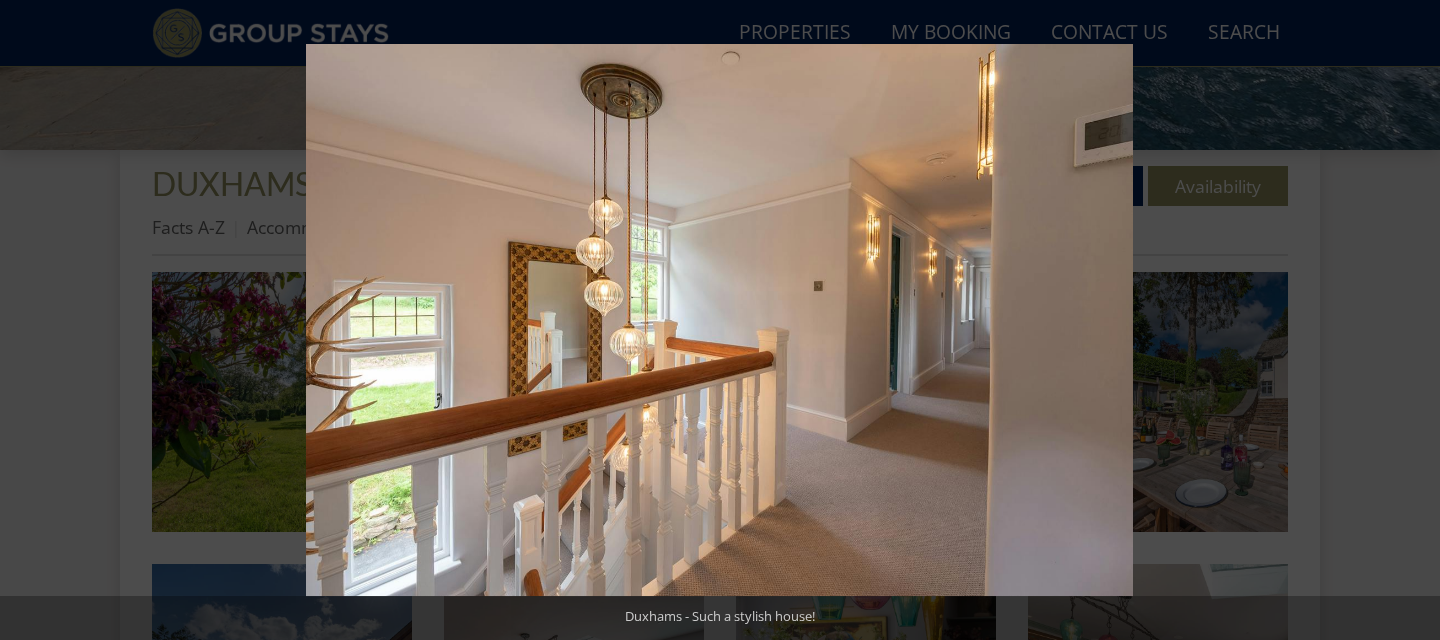 click at bounding box center (1405, 320) 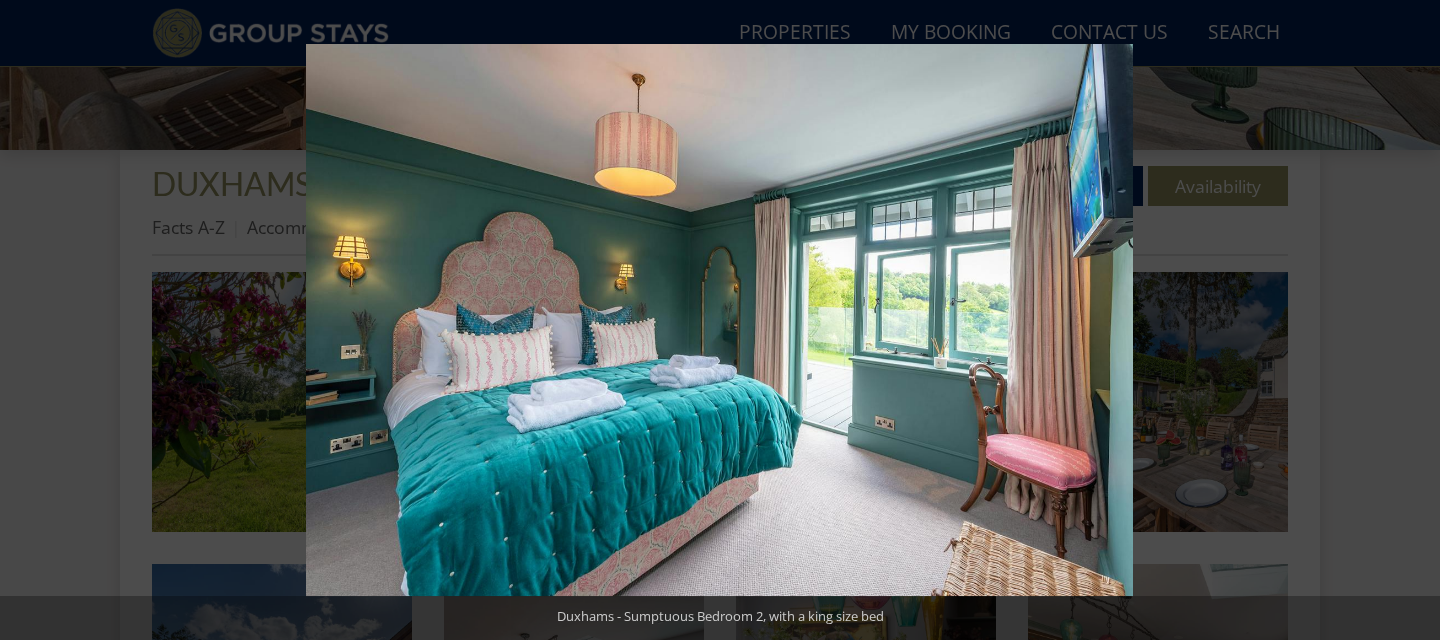 click at bounding box center [1405, 320] 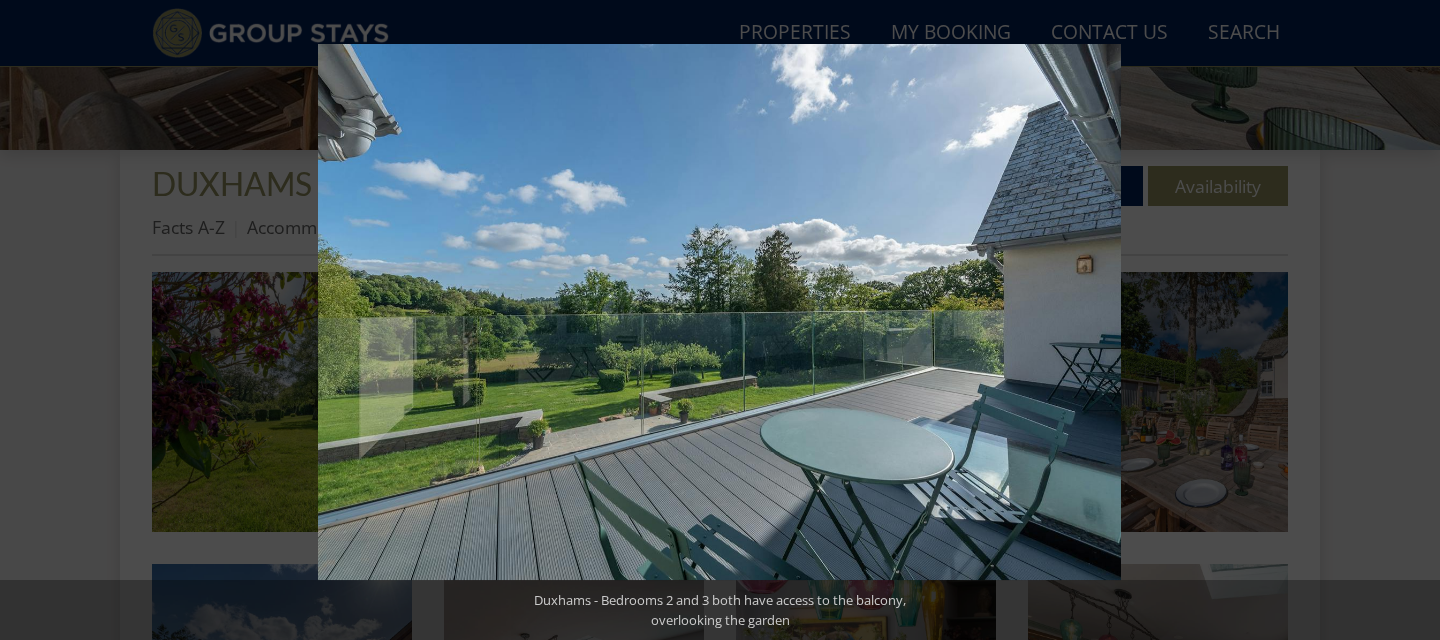 click at bounding box center [1405, 320] 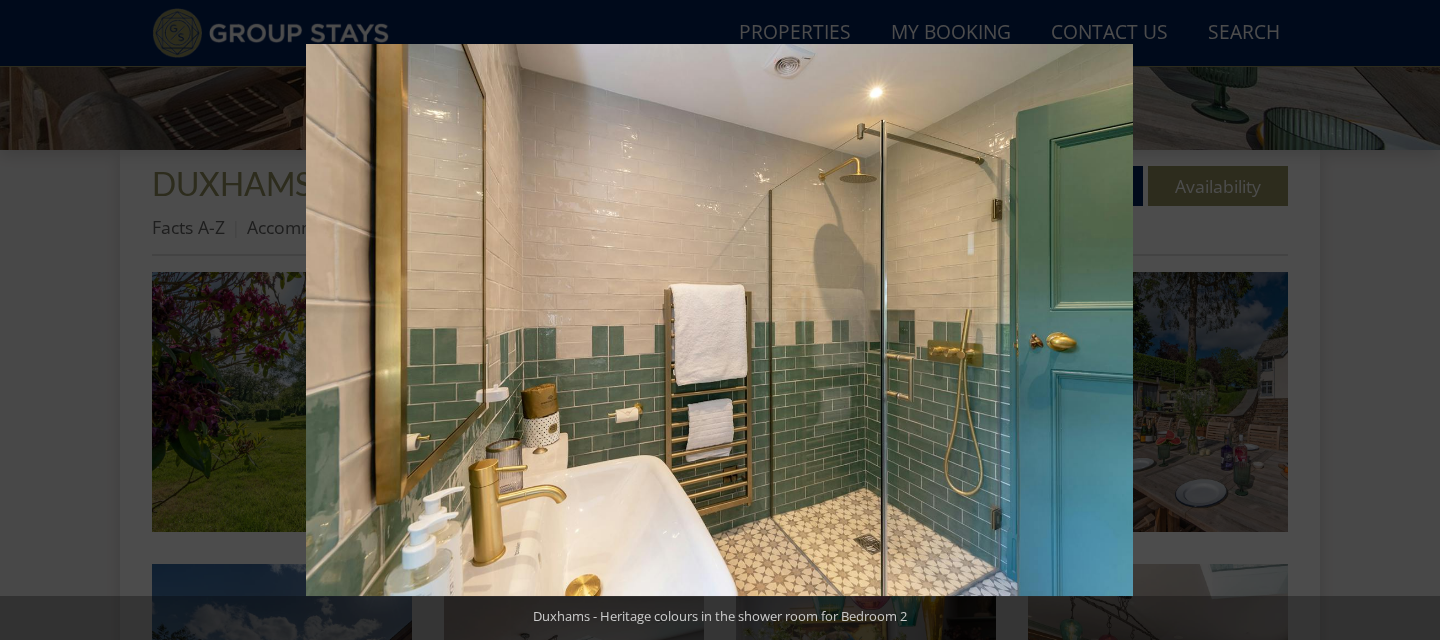 click at bounding box center [1405, 320] 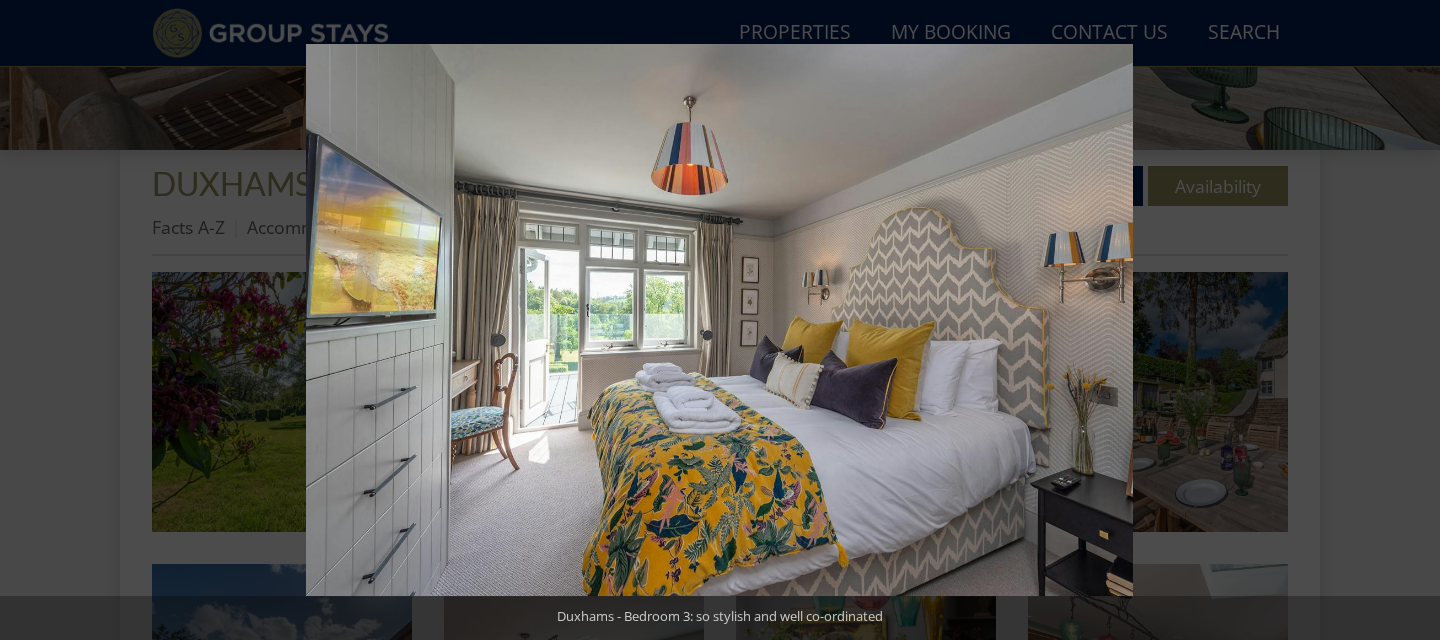 click at bounding box center [1405, 320] 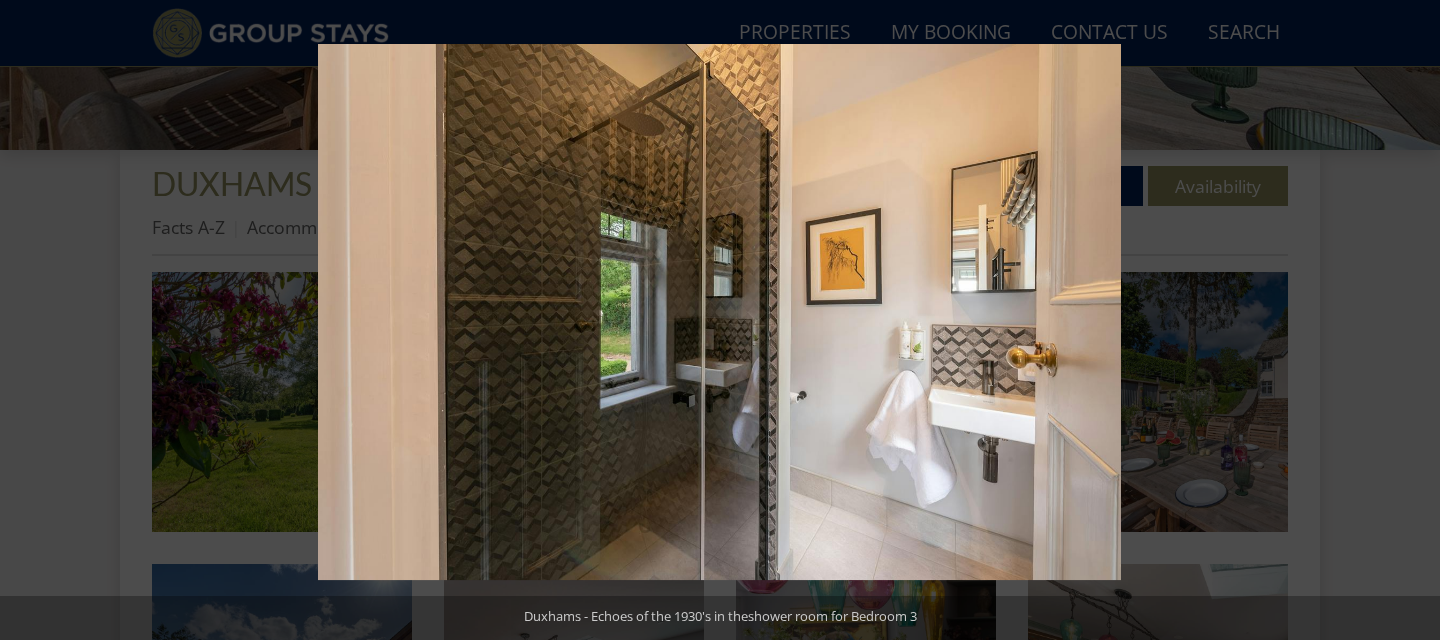 click at bounding box center [1405, 320] 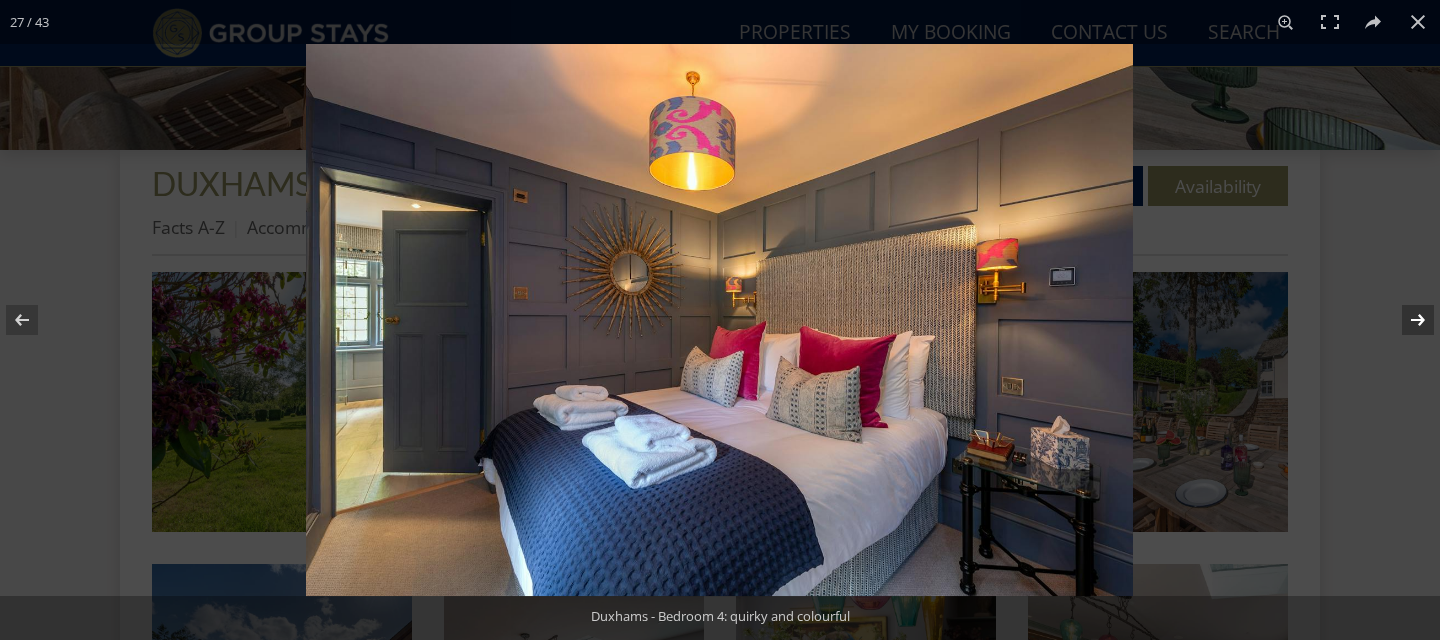 click at bounding box center [1405, 320] 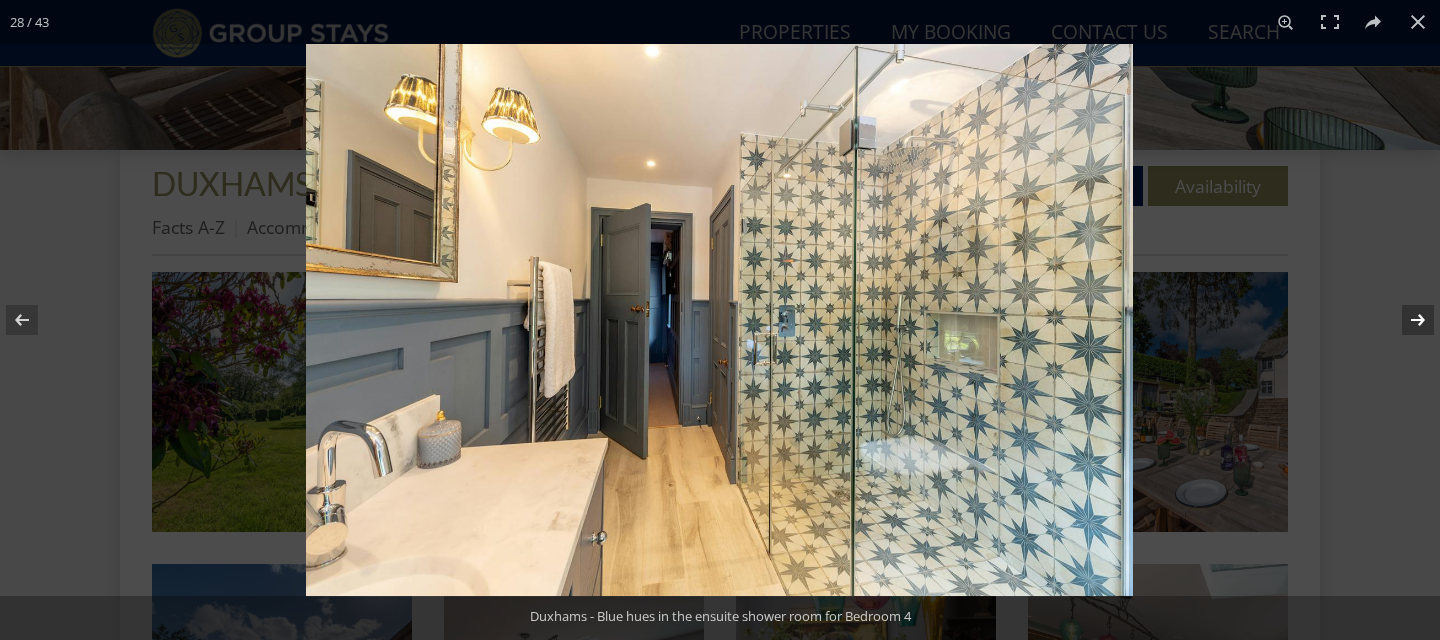 click at bounding box center [1405, 320] 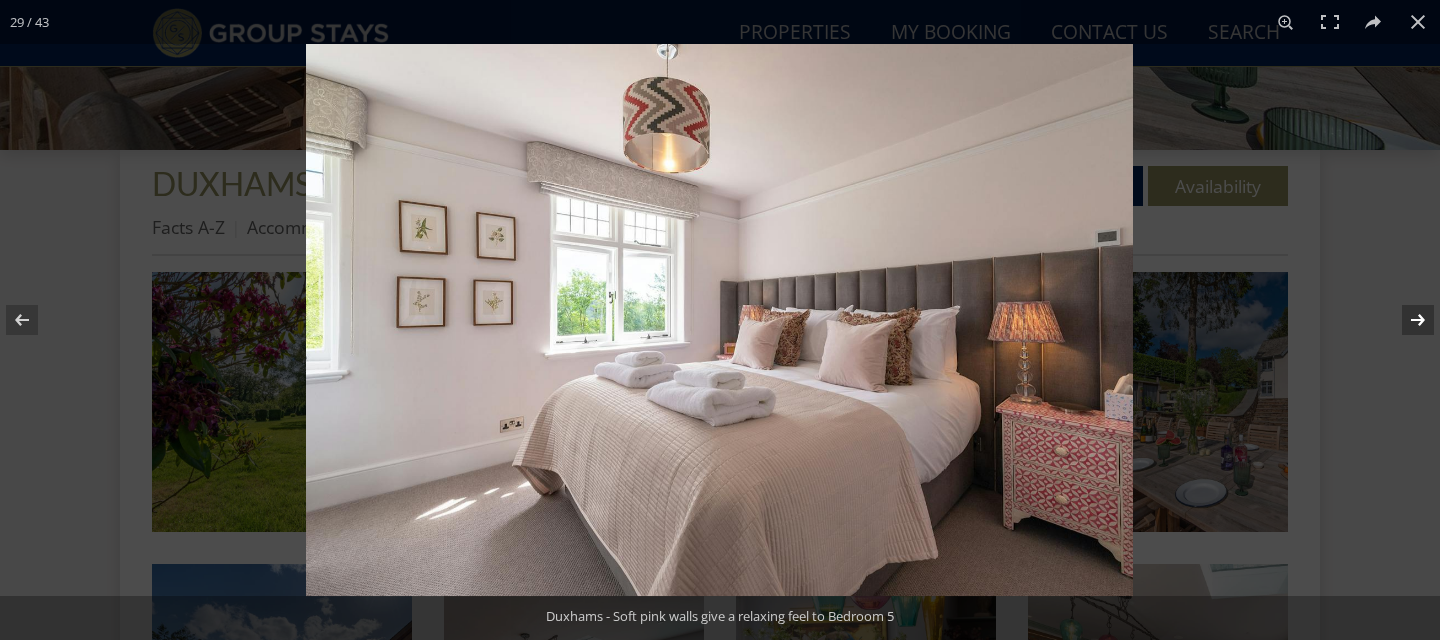 click at bounding box center (1405, 320) 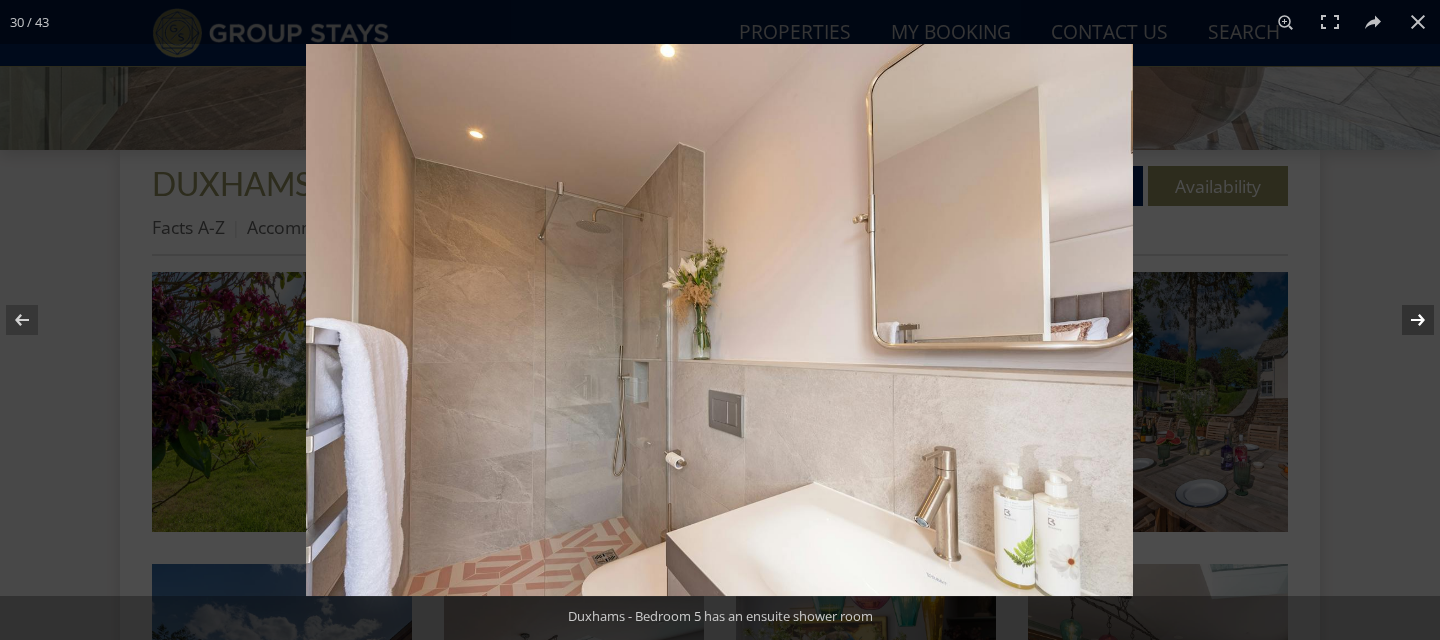 click at bounding box center (1405, 320) 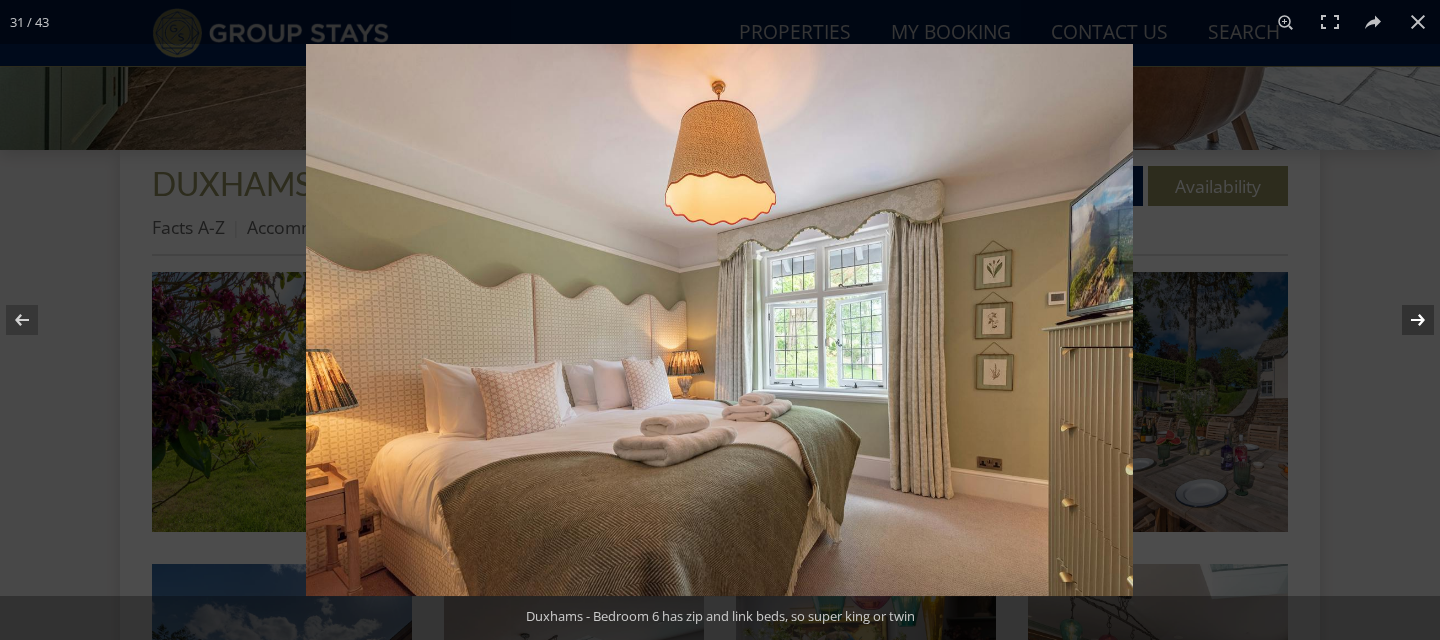 click at bounding box center [1405, 320] 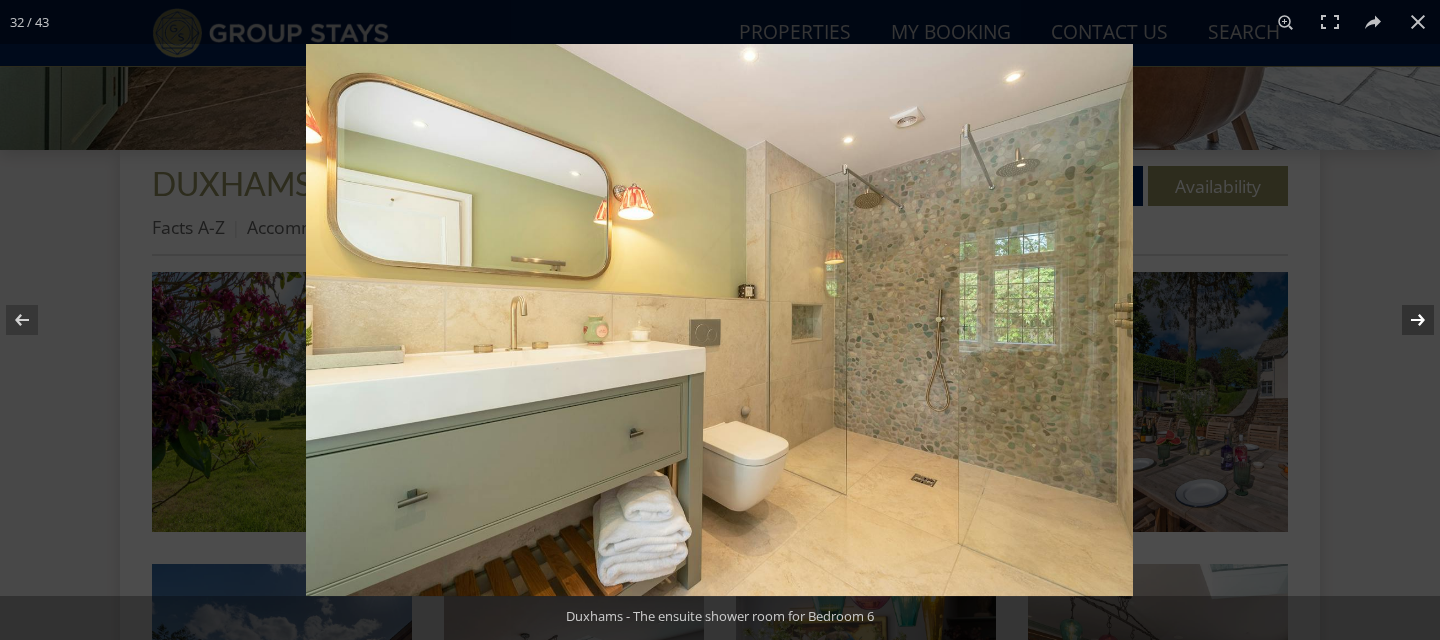 click at bounding box center [1405, 320] 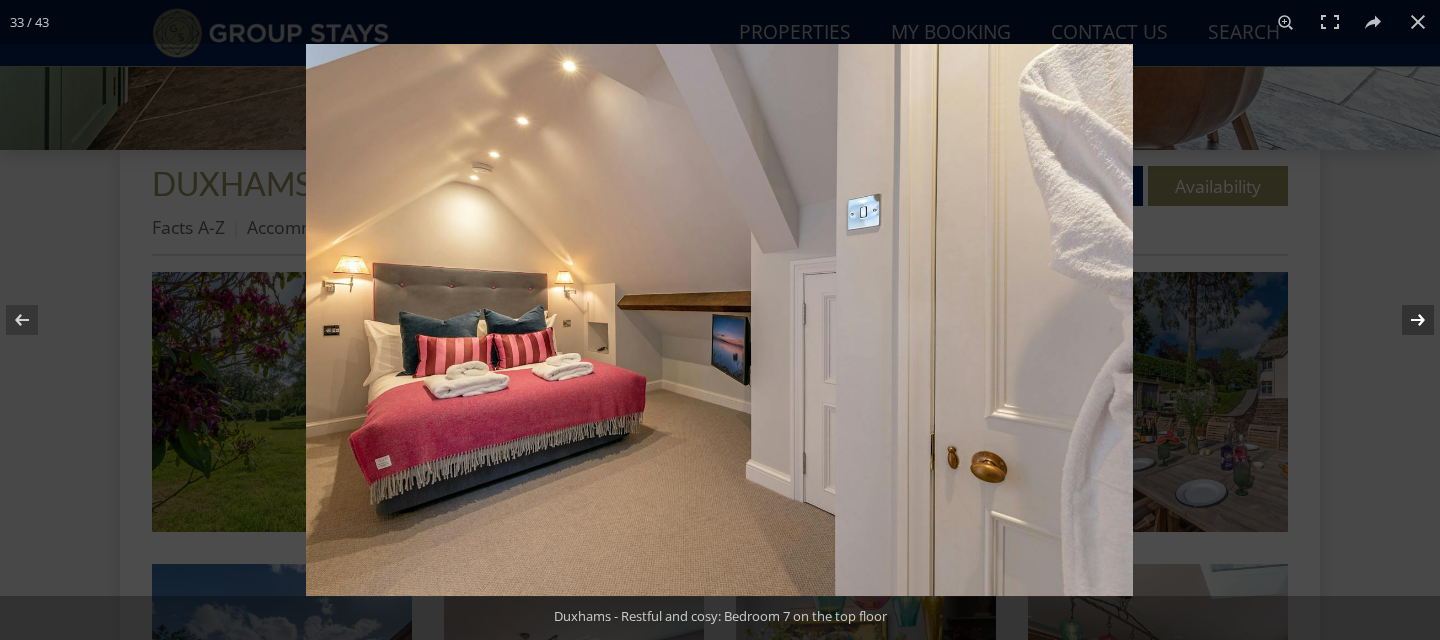 click at bounding box center (1405, 320) 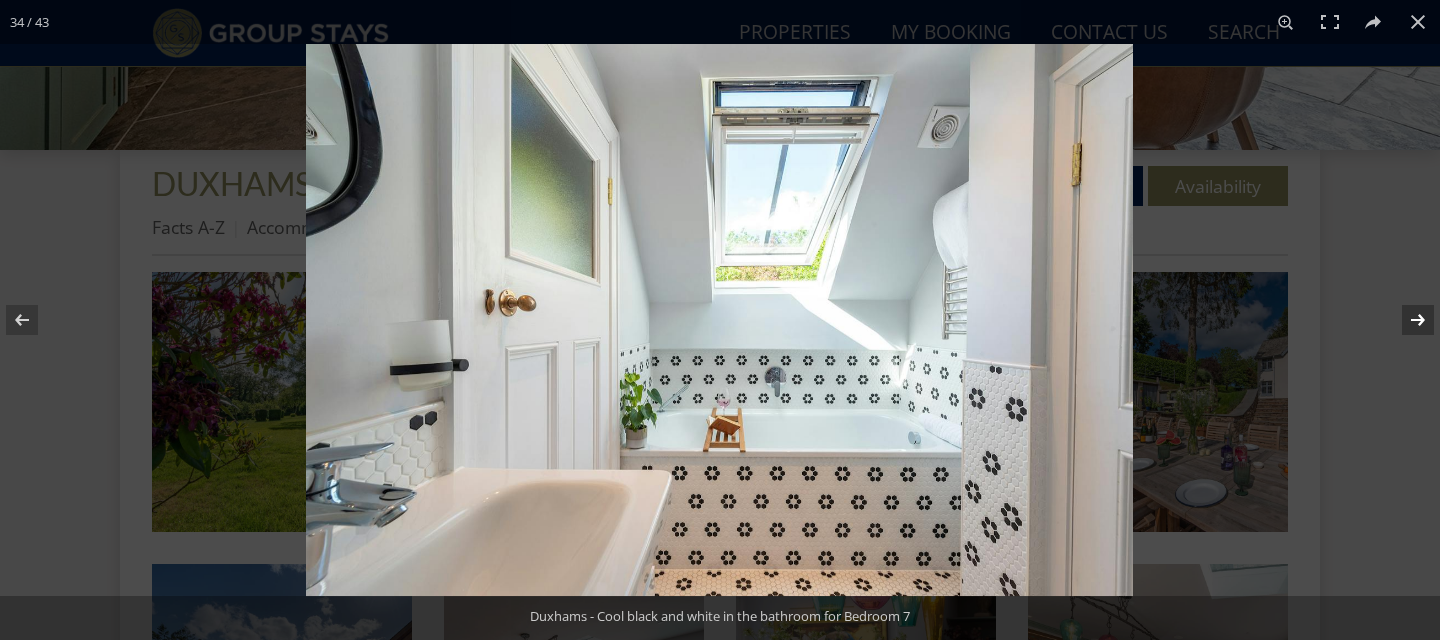click at bounding box center (1405, 320) 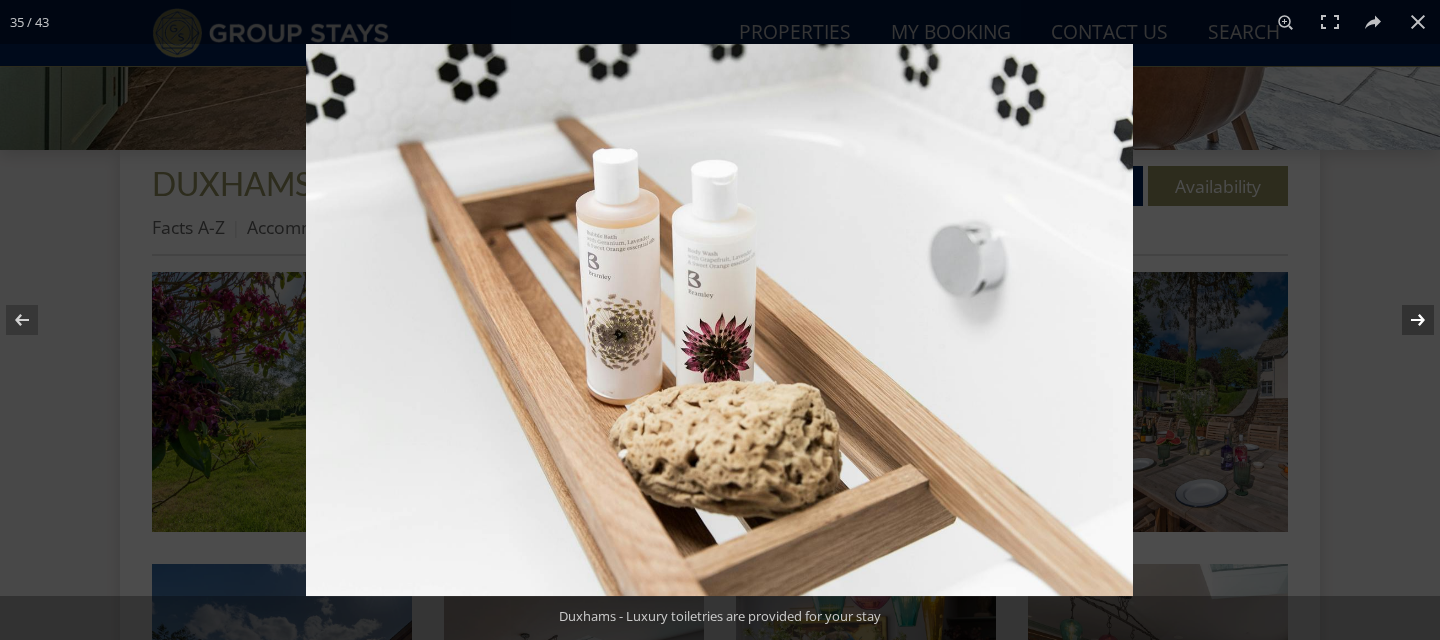 click at bounding box center [1405, 320] 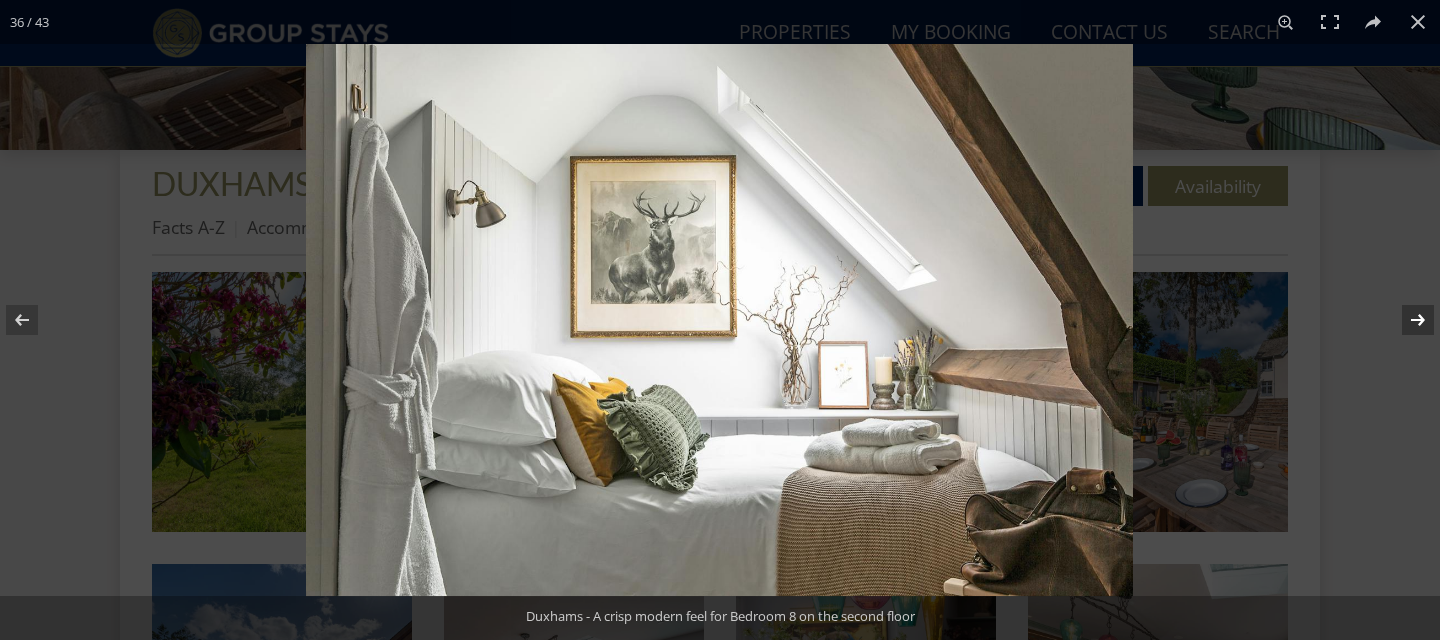 click at bounding box center [1405, 320] 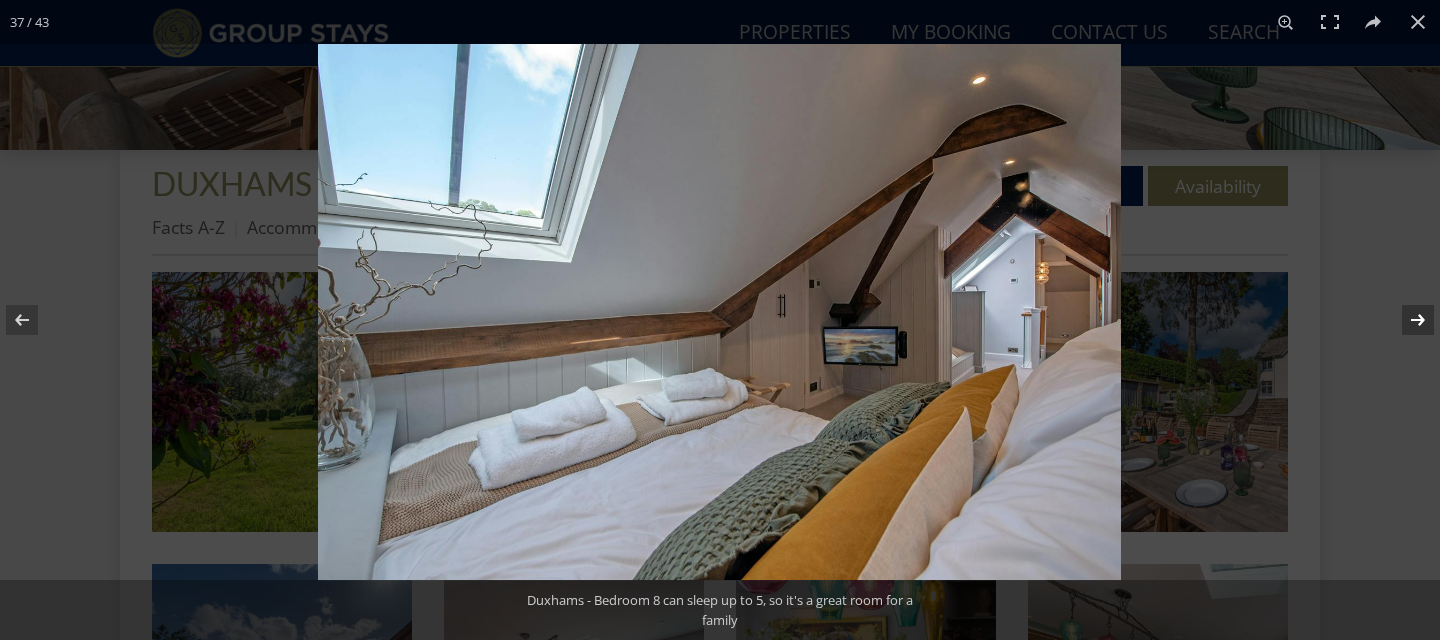click at bounding box center [1405, 320] 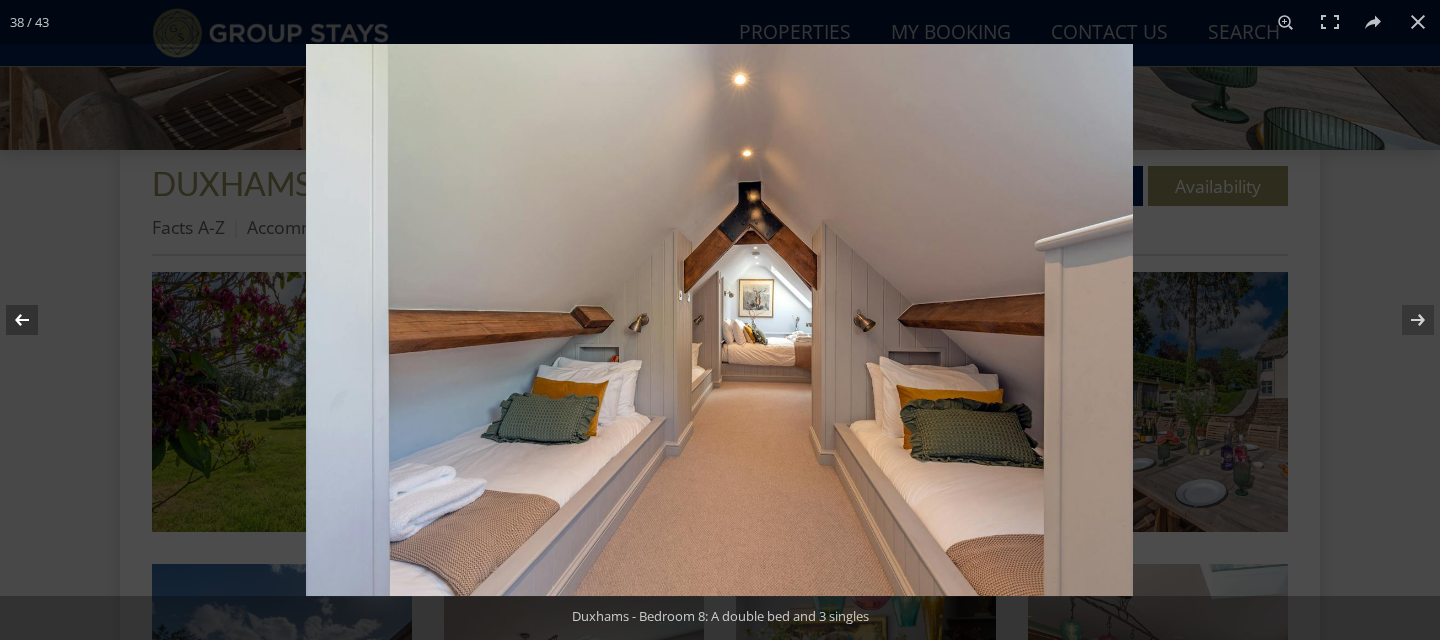 click at bounding box center (35, 320) 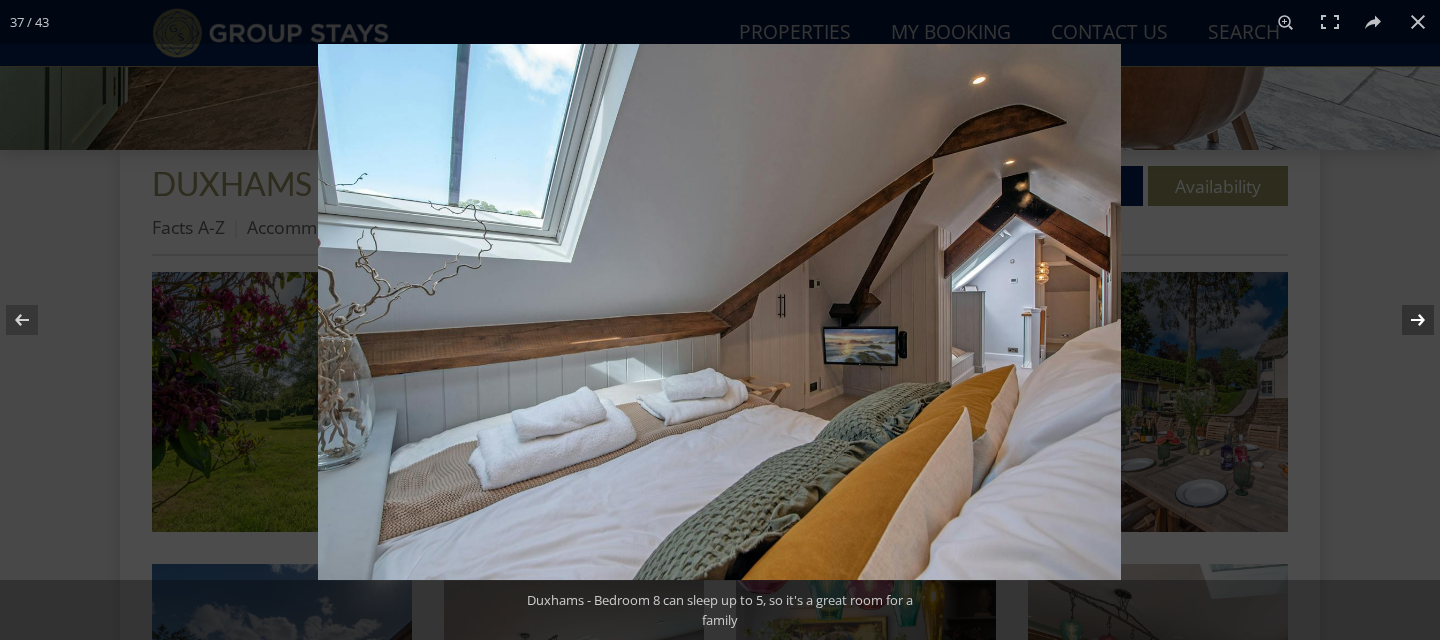 click at bounding box center [1405, 320] 